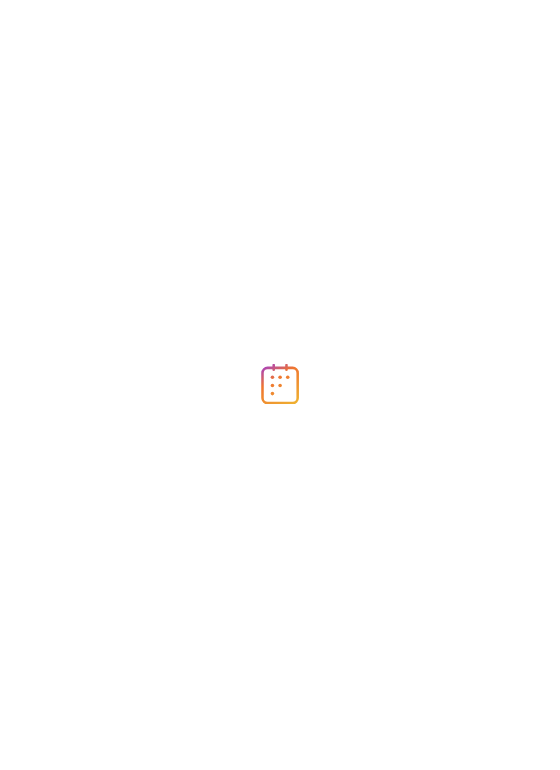 scroll, scrollTop: 0, scrollLeft: 0, axis: both 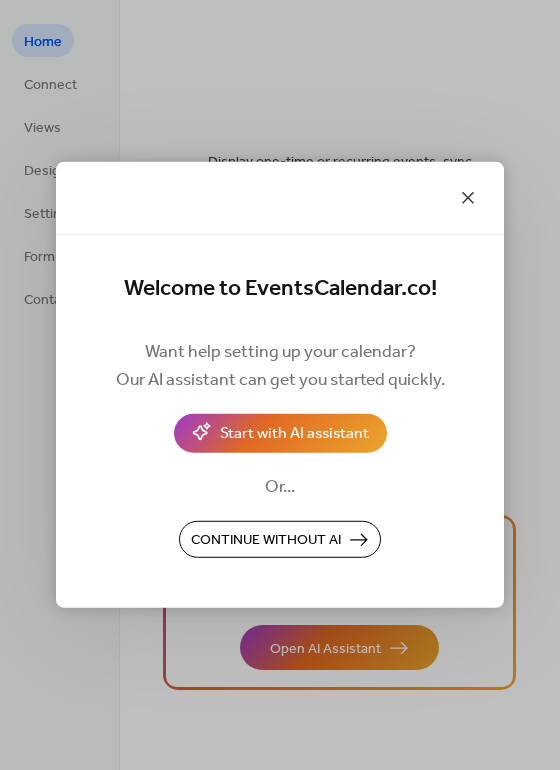 click 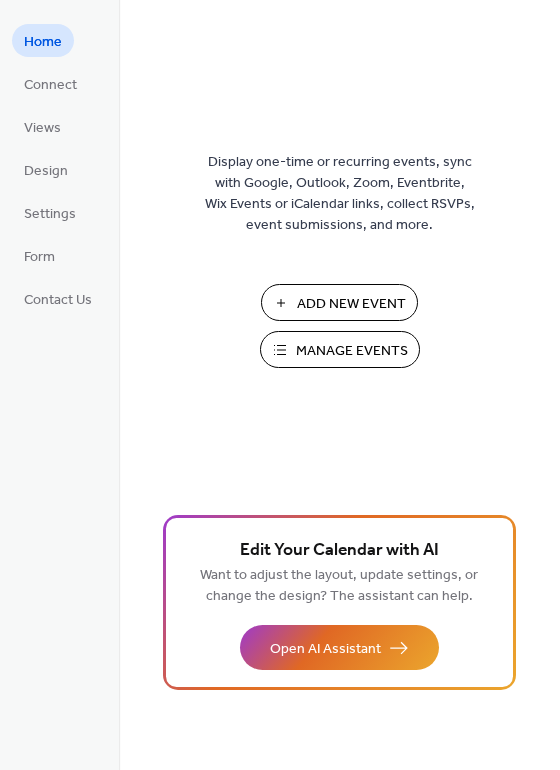 click on "Add New Event" at bounding box center (351, 304) 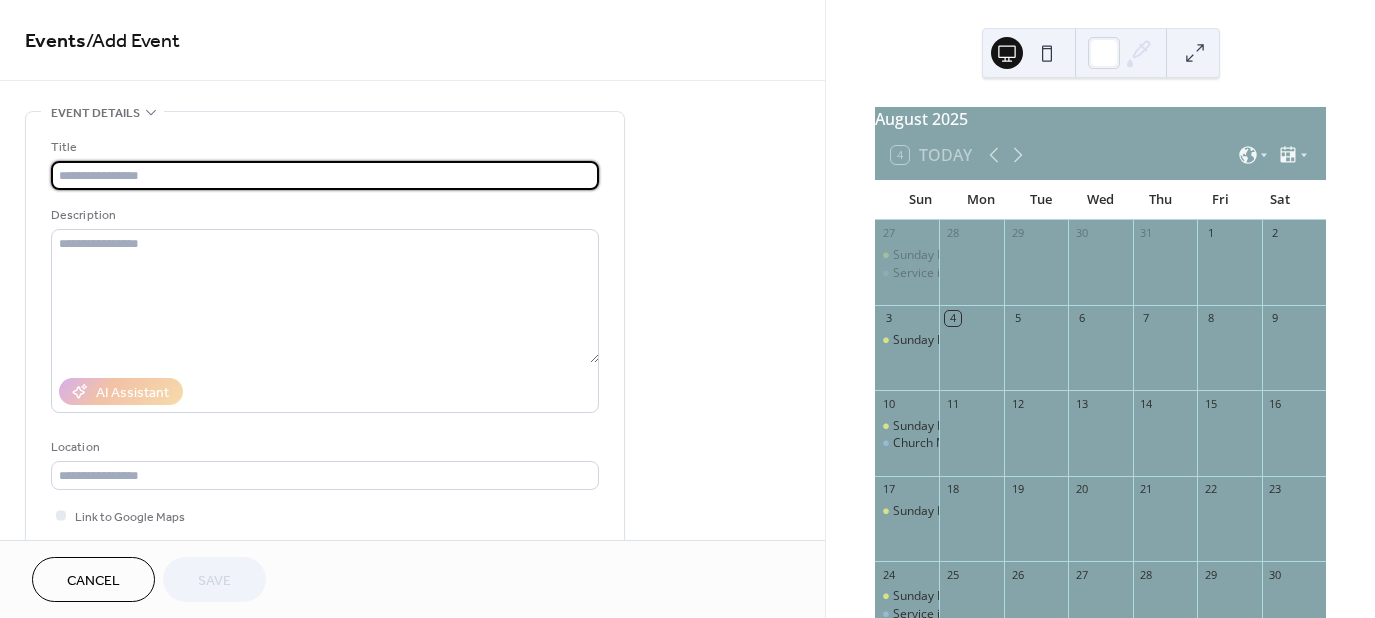 scroll, scrollTop: 0, scrollLeft: 0, axis: both 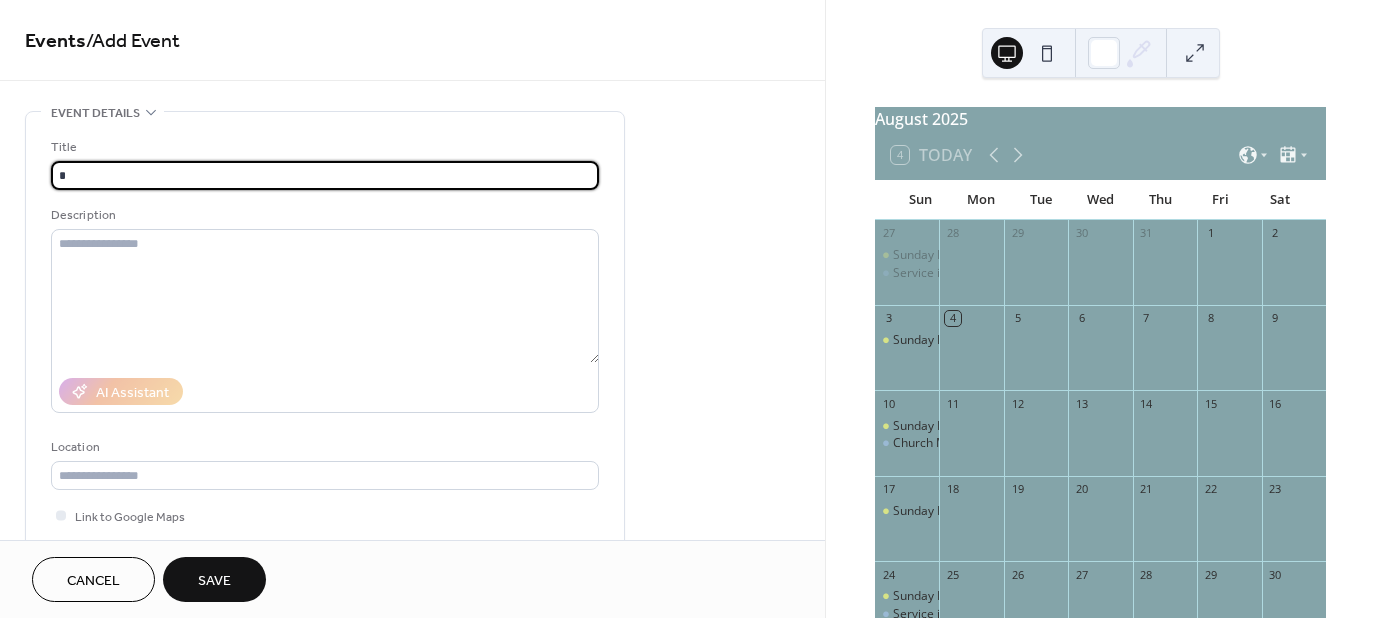 type on "**********" 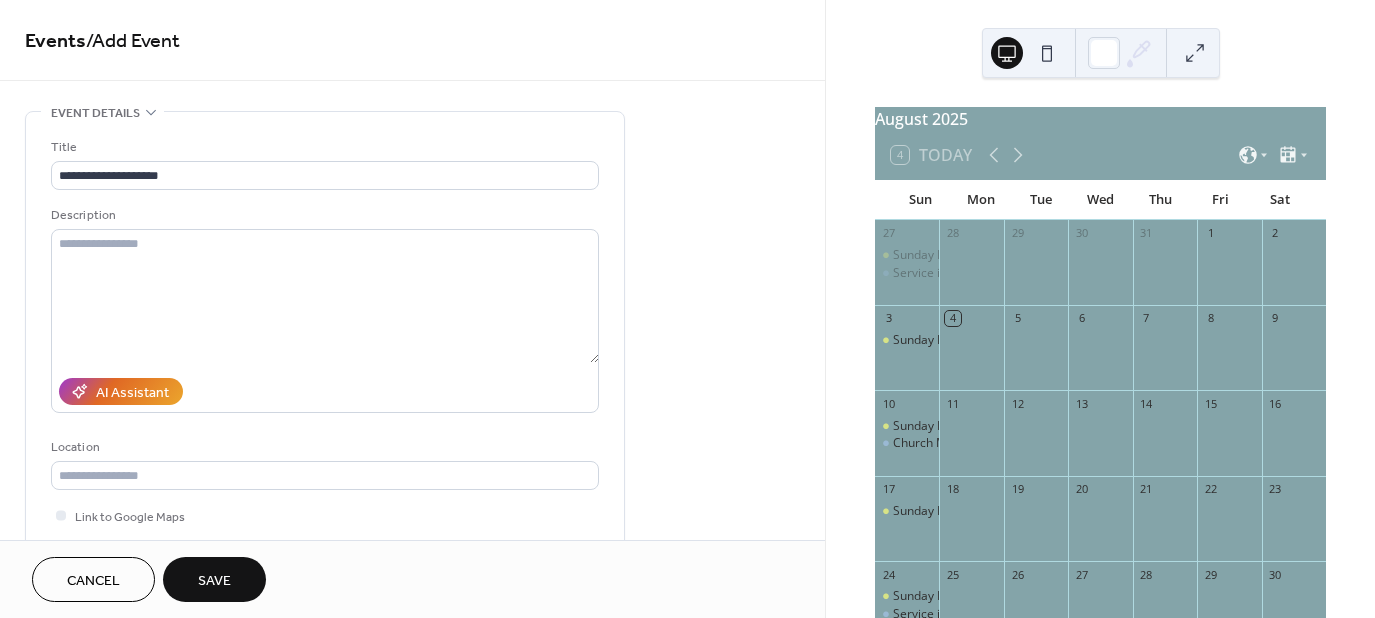 scroll, scrollTop: 473, scrollLeft: 0, axis: vertical 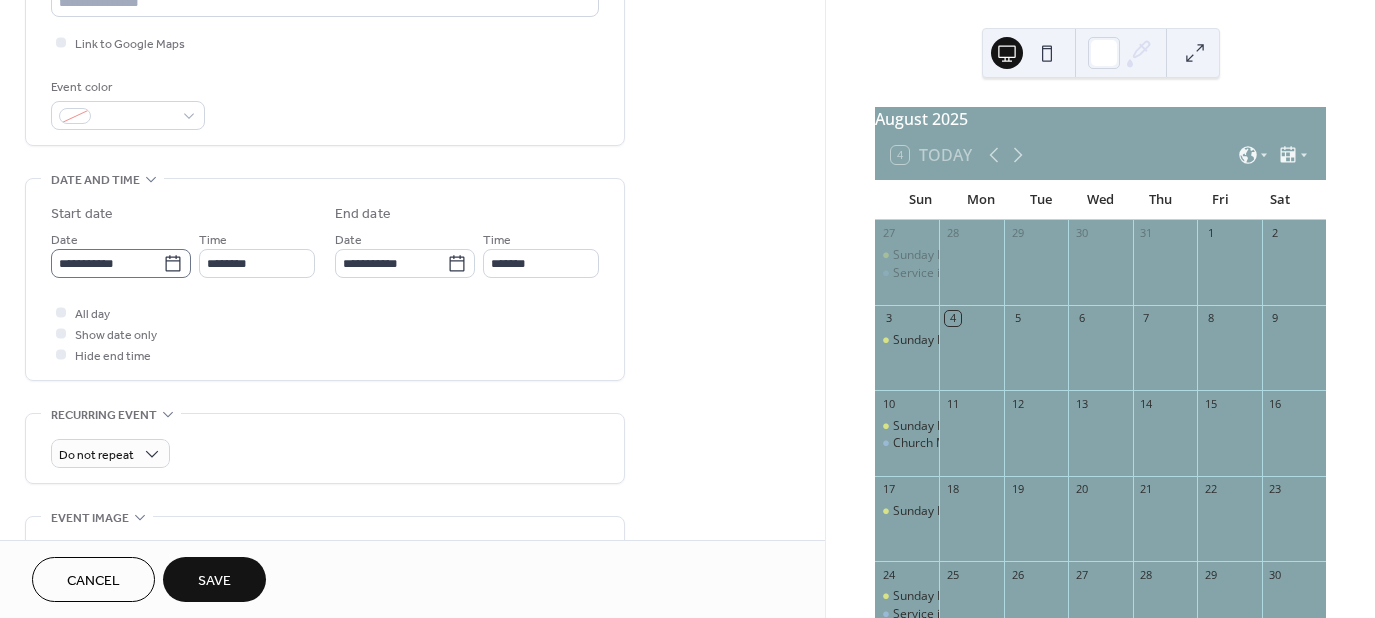 click 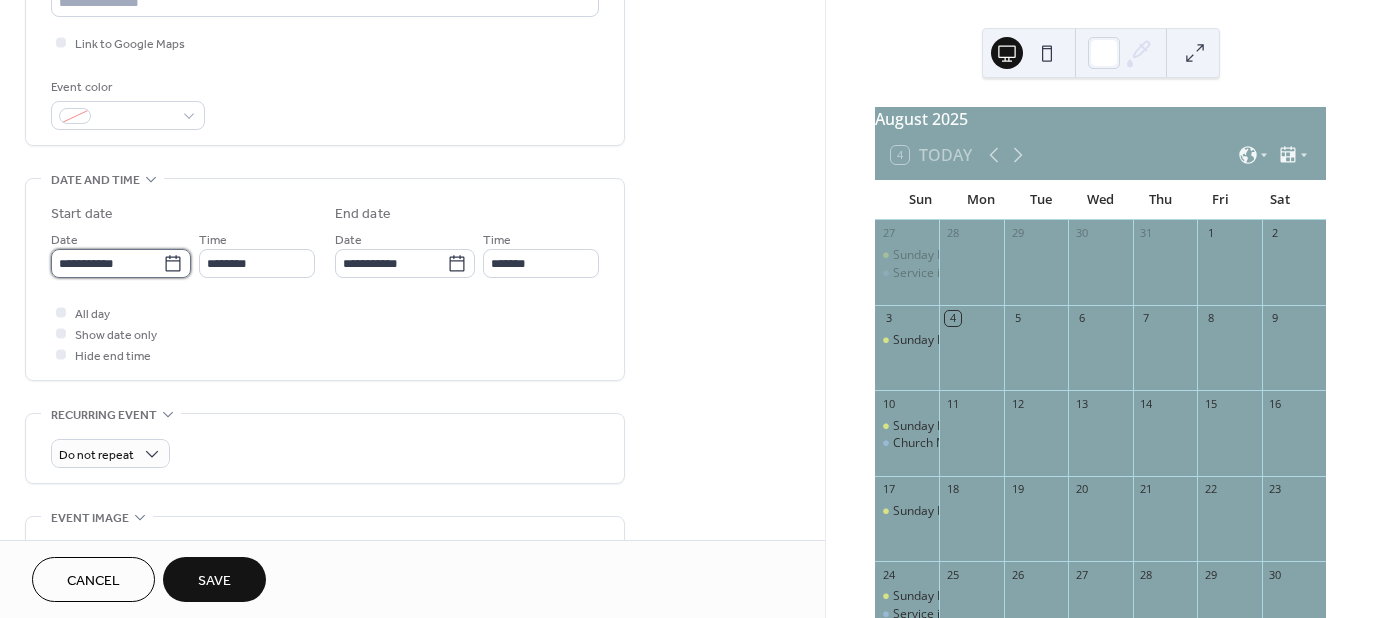 click on "**********" at bounding box center [107, 263] 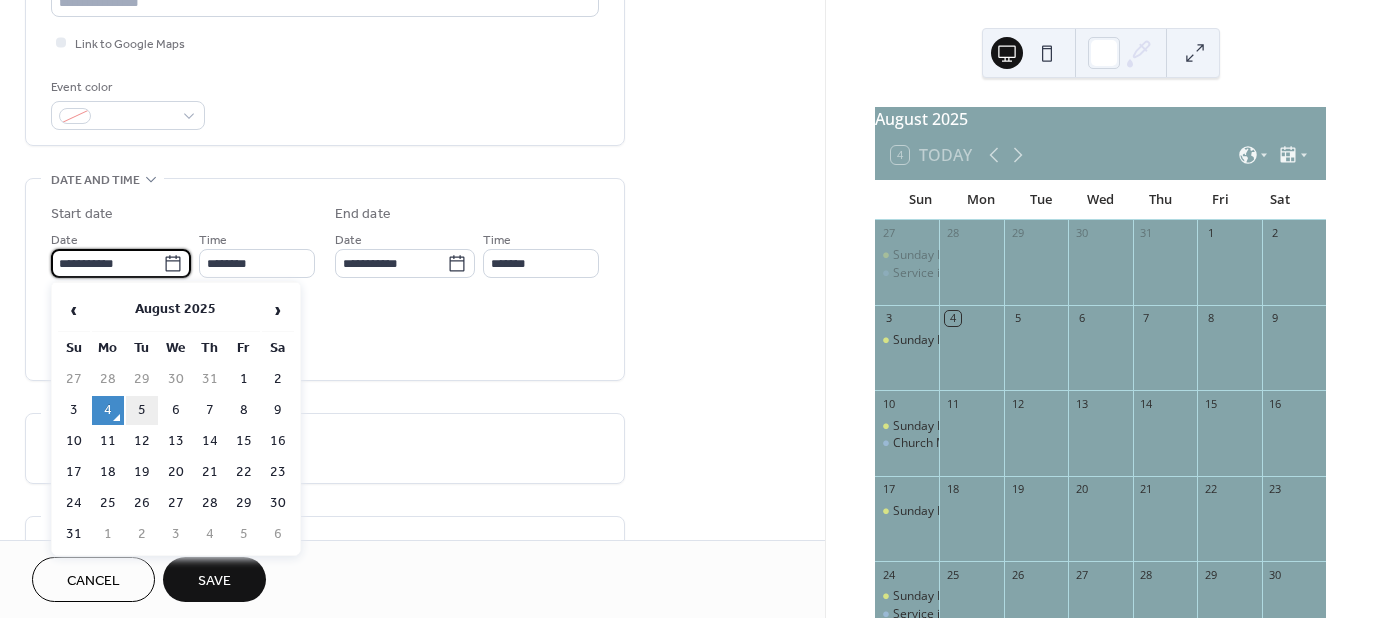 click on "5" at bounding box center [142, 410] 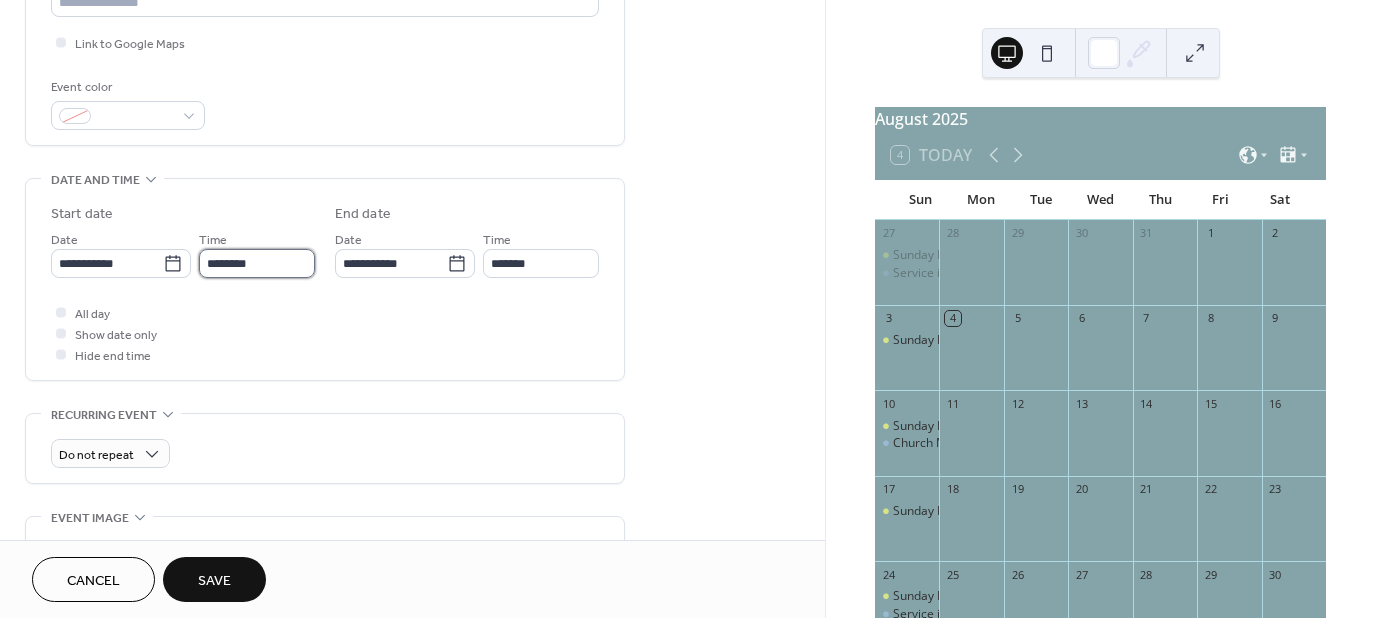 click on "********" at bounding box center (257, 263) 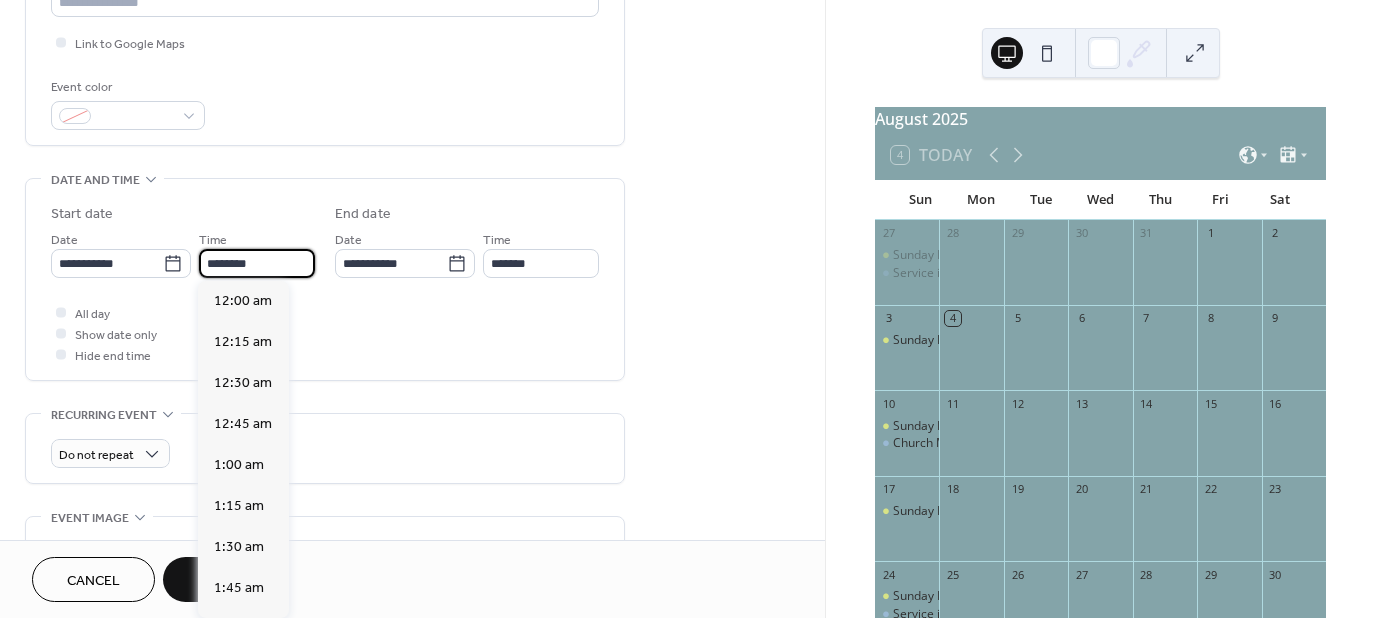 scroll, scrollTop: 1968, scrollLeft: 0, axis: vertical 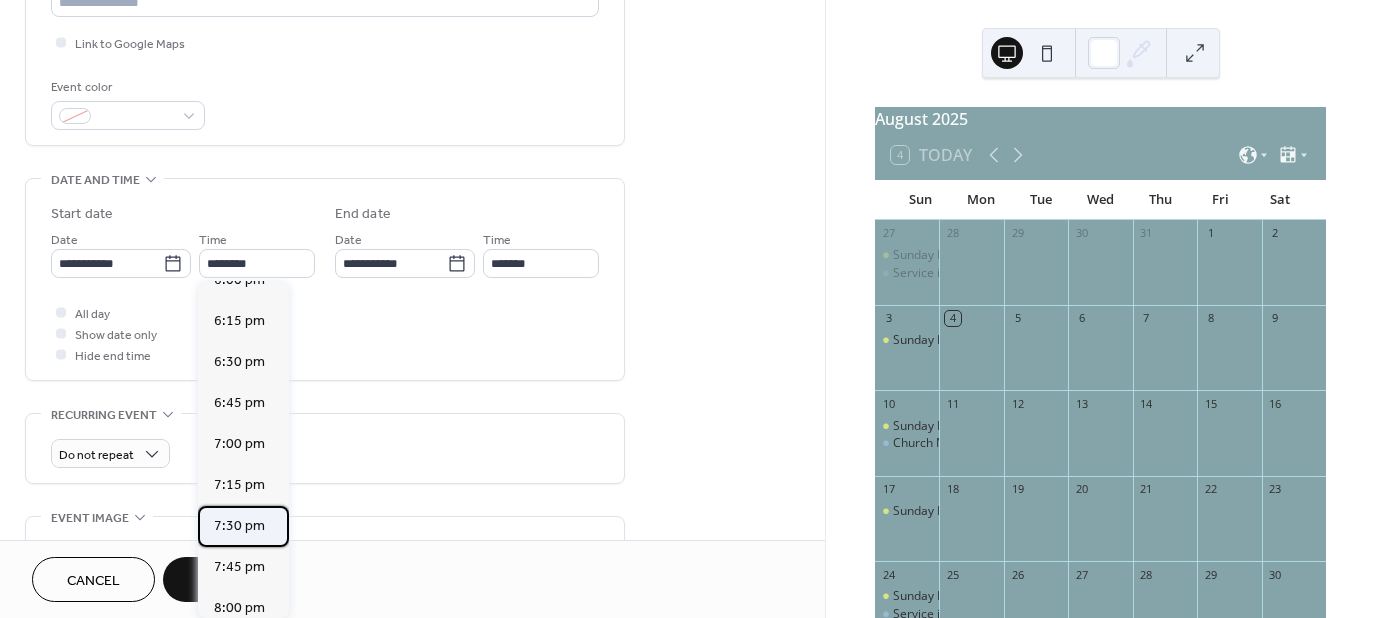 click on "7:30 pm" at bounding box center (239, 525) 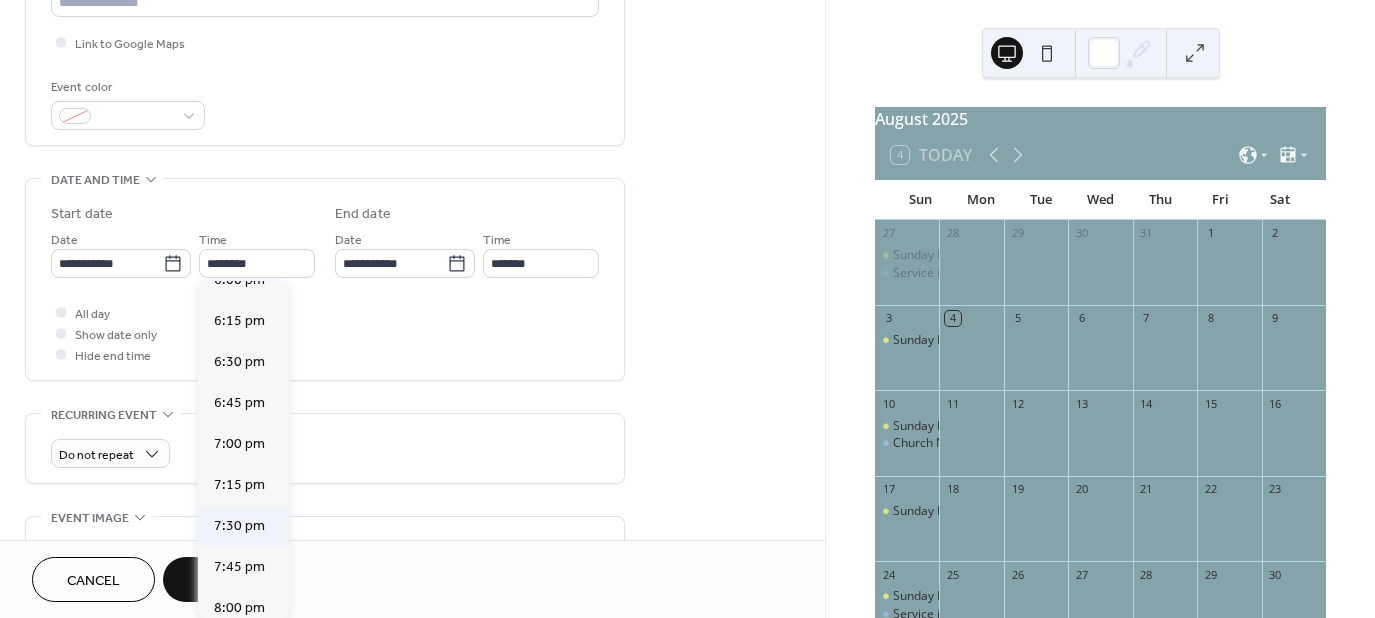 type on "*******" 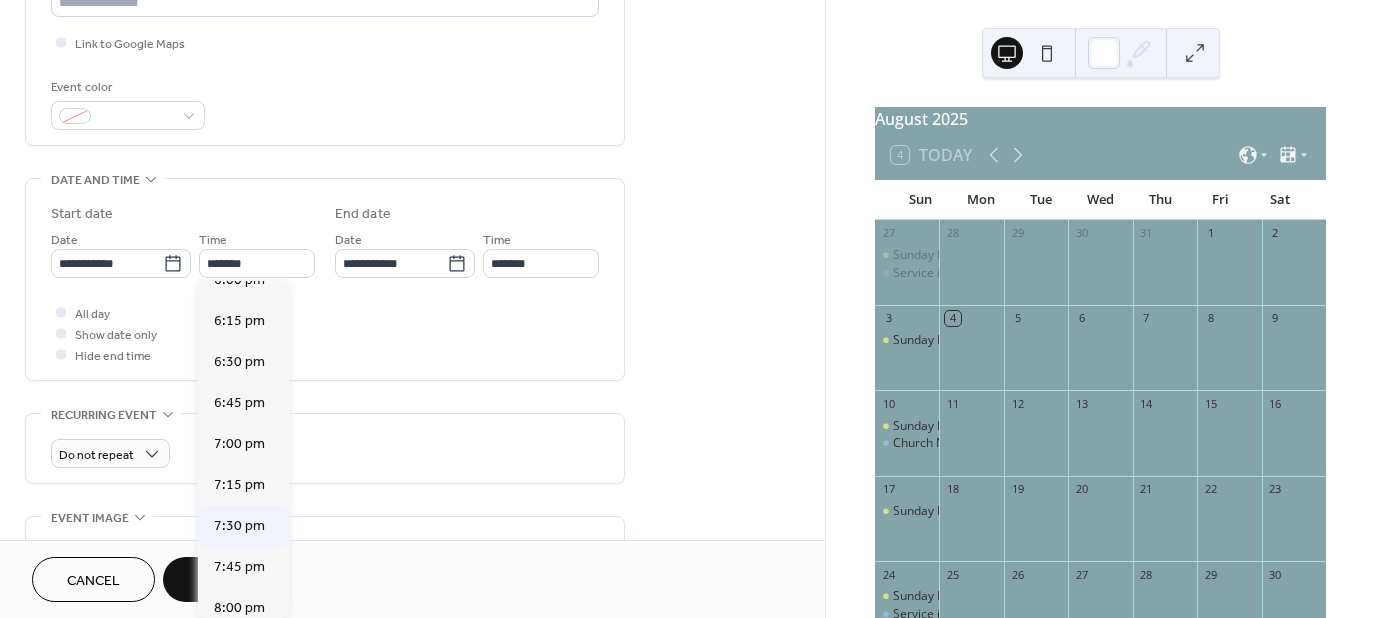 type on "*******" 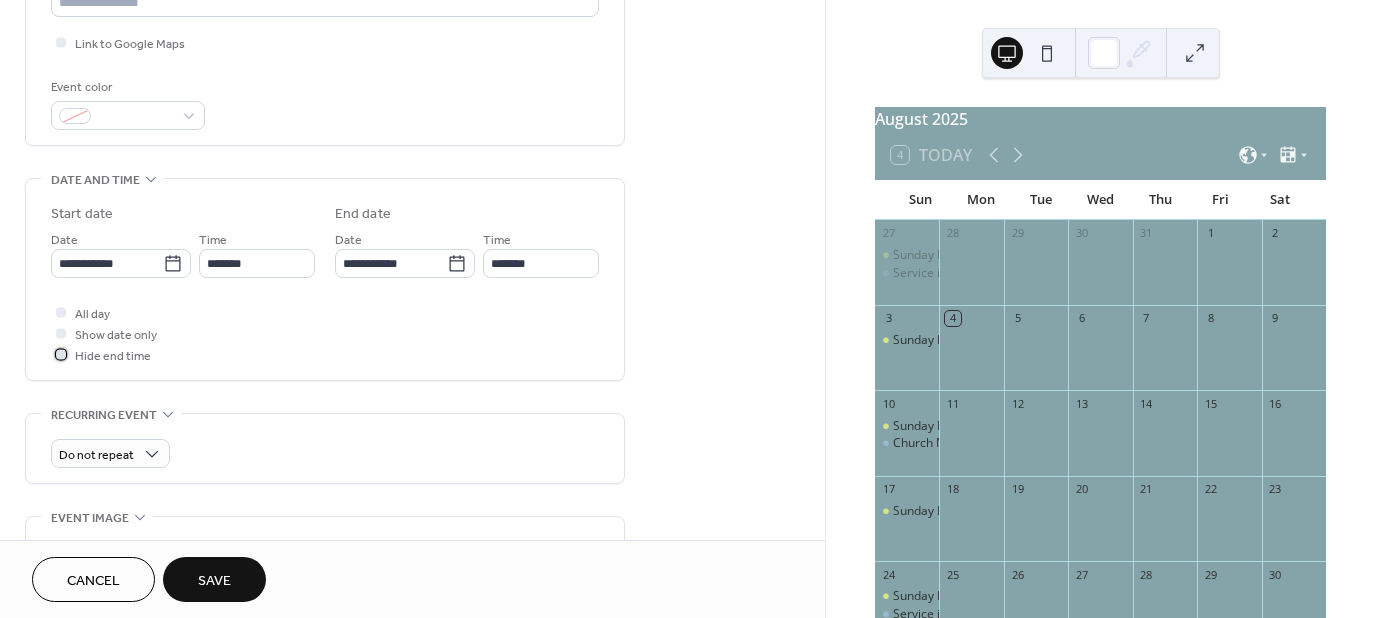 click at bounding box center [61, 354] 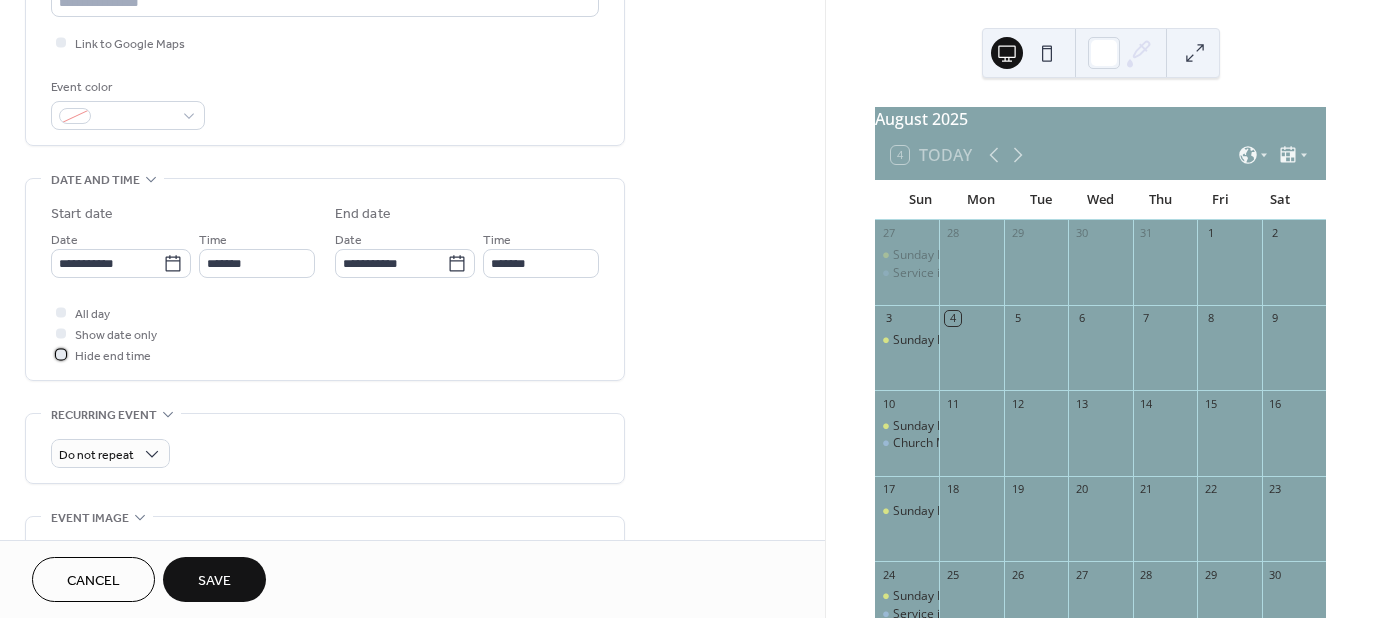 drag, startPoint x: 824, startPoint y: 230, endPoint x: 820, endPoint y: 298, distance: 68.117546 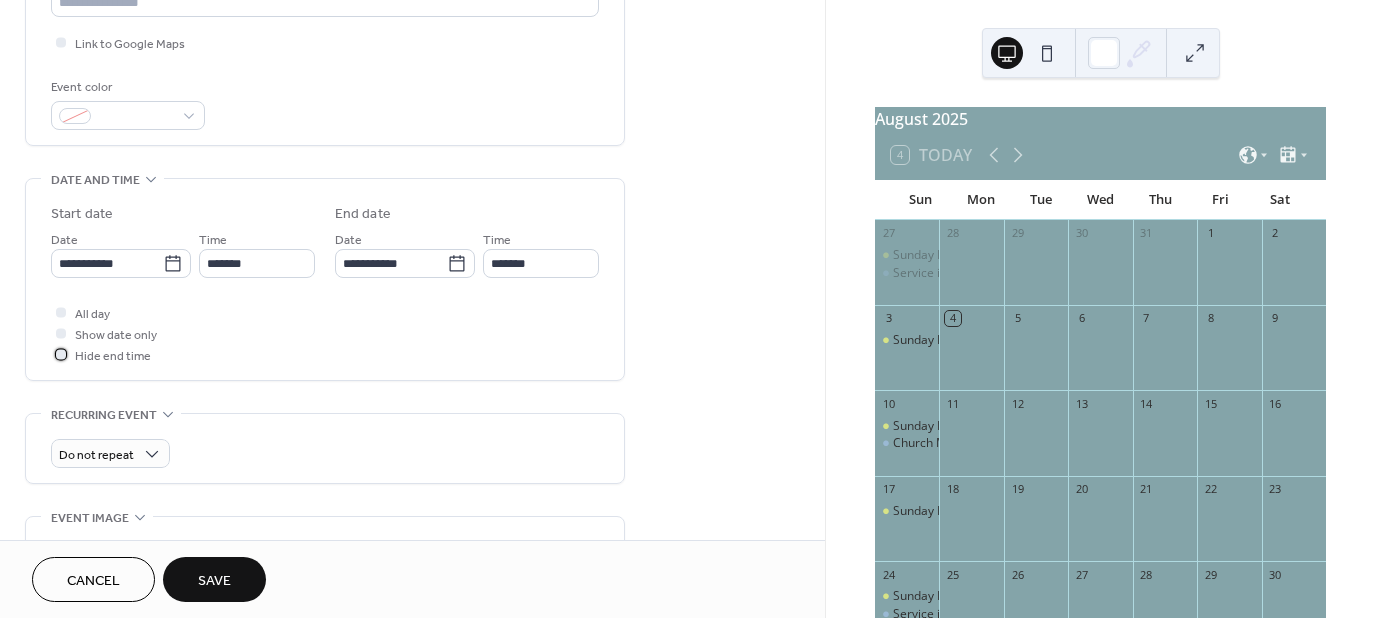 click on "**********" at bounding box center (412, 270) 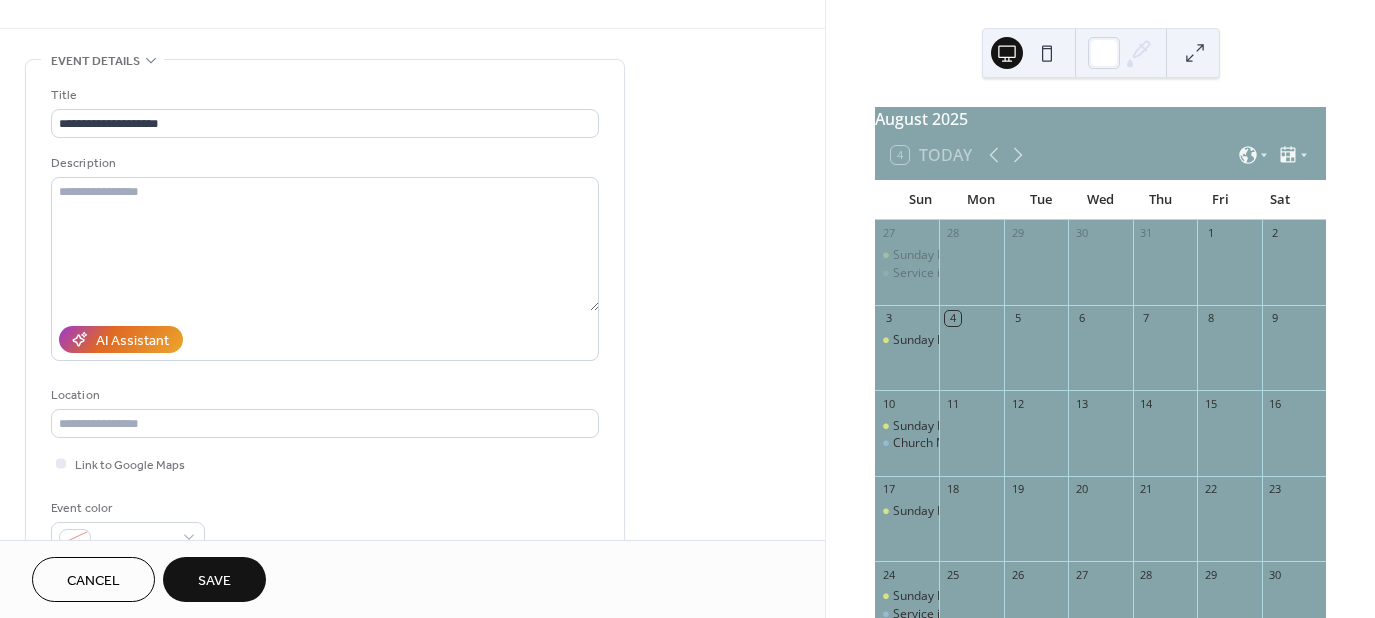scroll, scrollTop: 41, scrollLeft: 0, axis: vertical 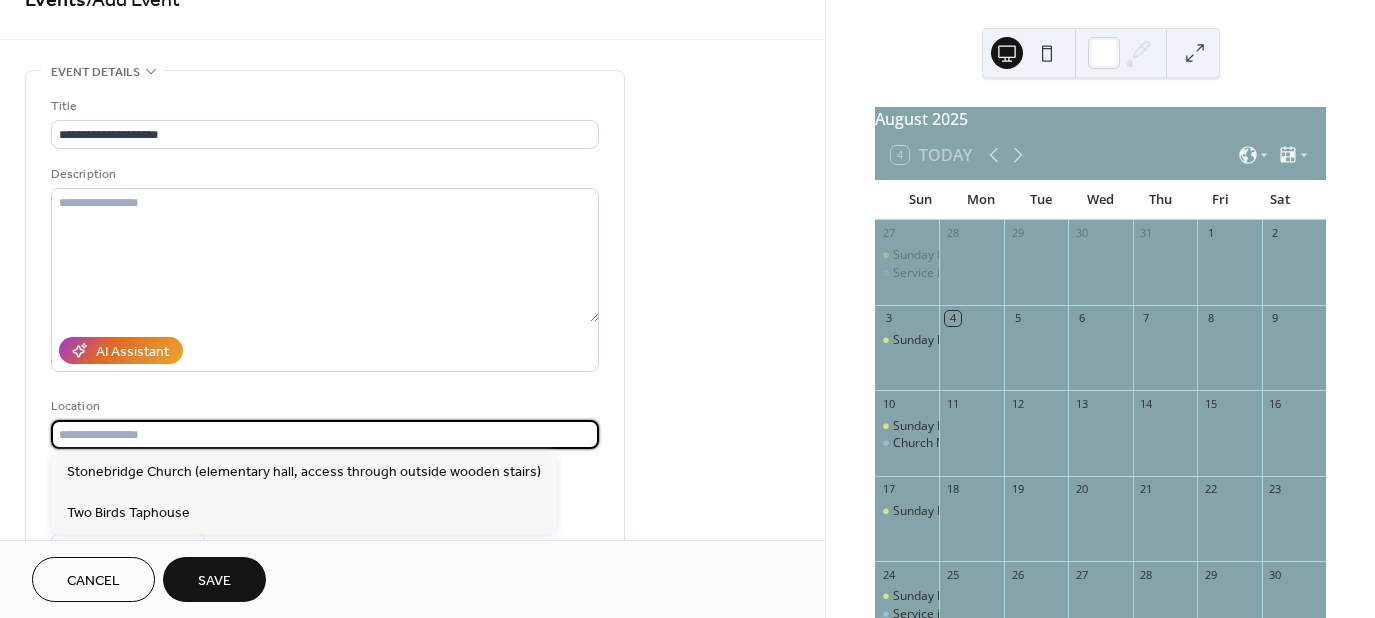 click at bounding box center (325, 434) 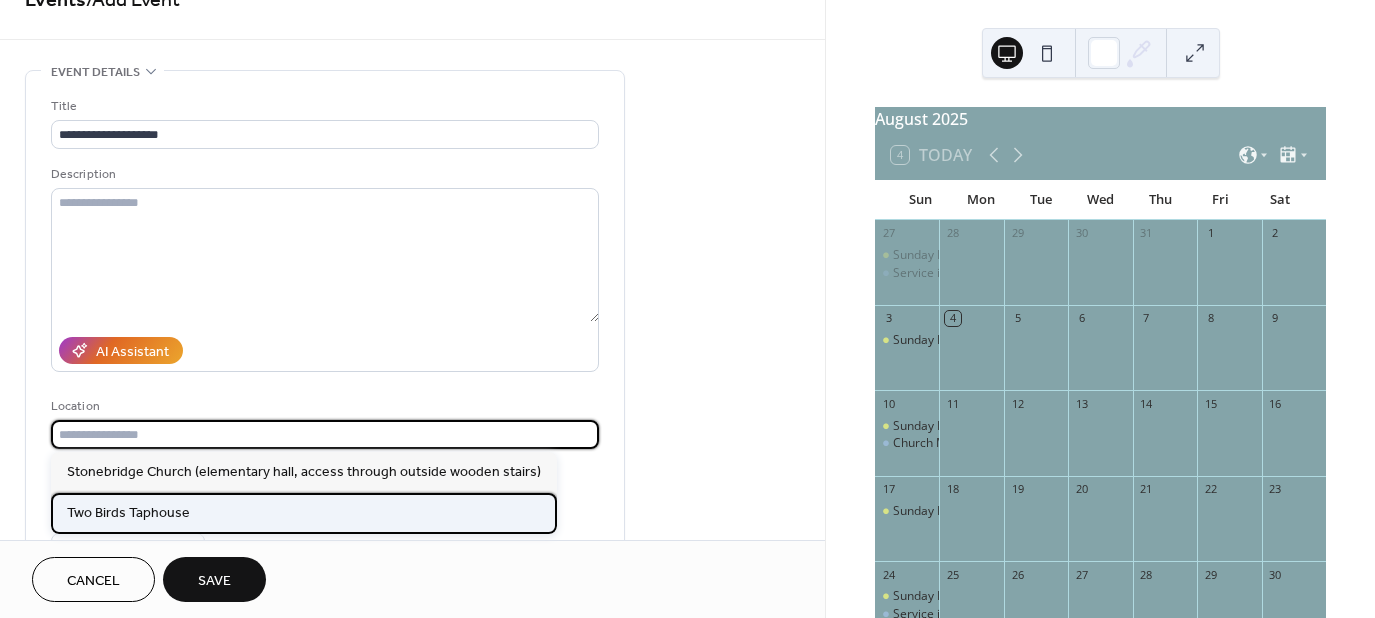 click on "Two Birds Taphouse" at bounding box center (304, 513) 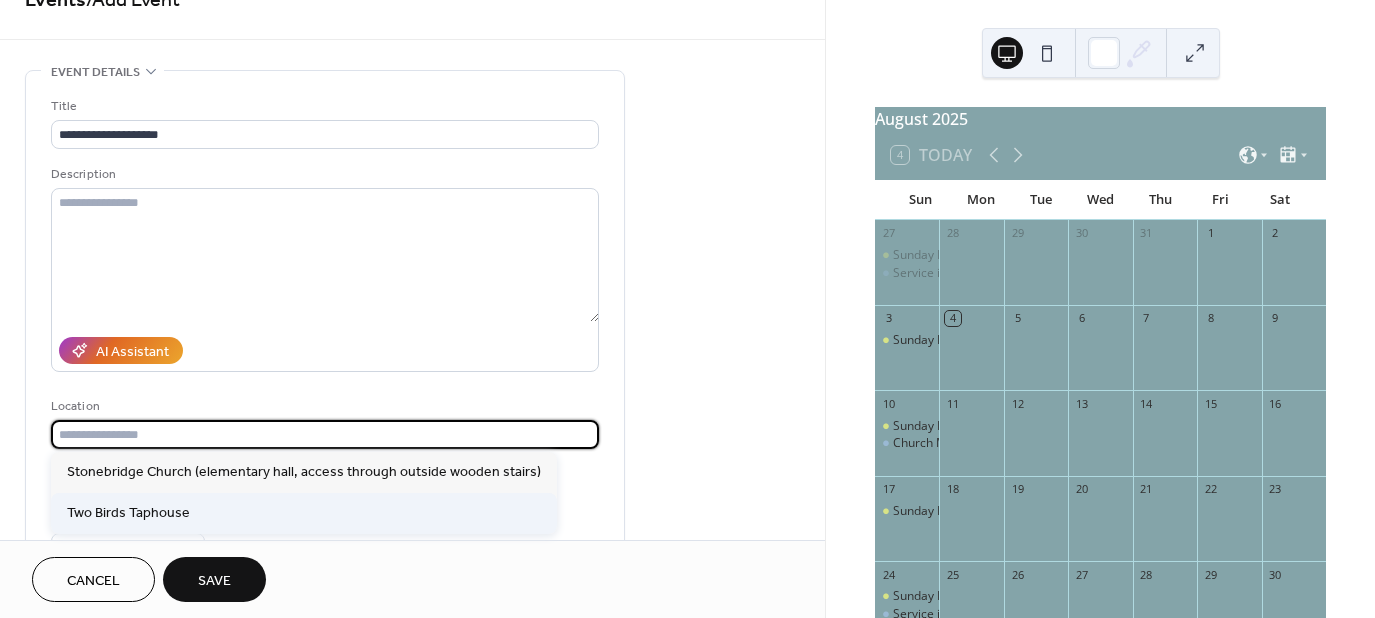type on "**********" 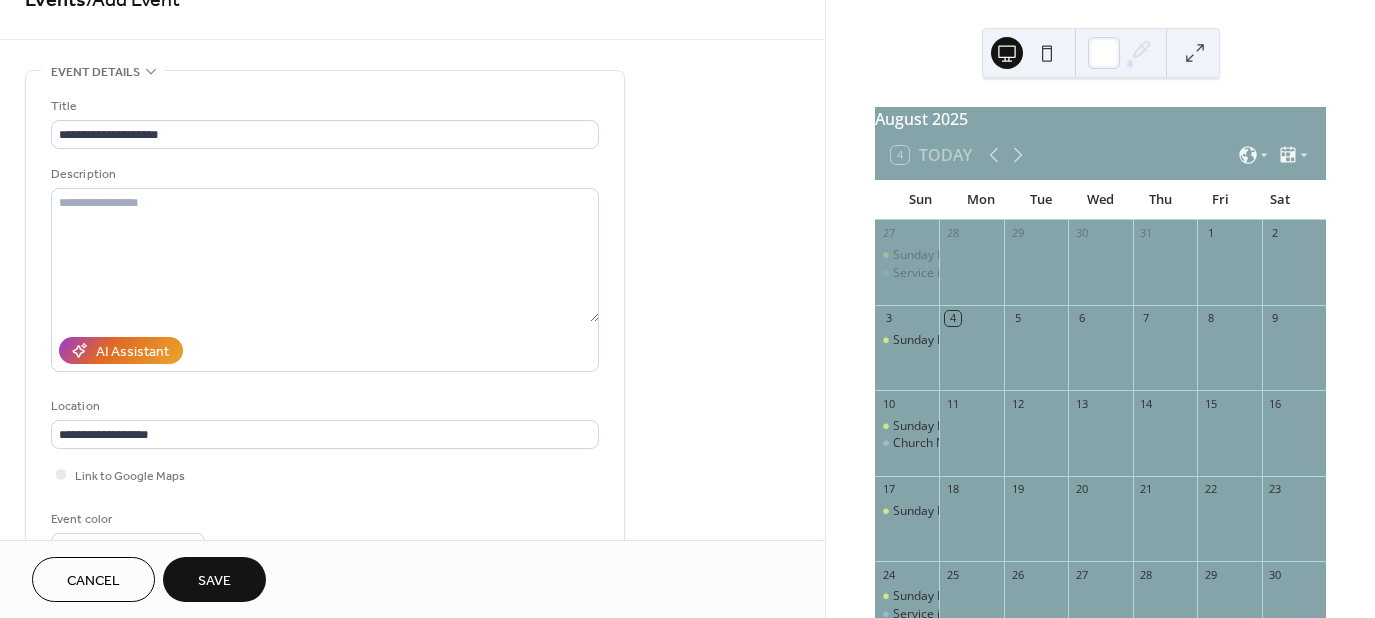 click on "Save" at bounding box center (214, 581) 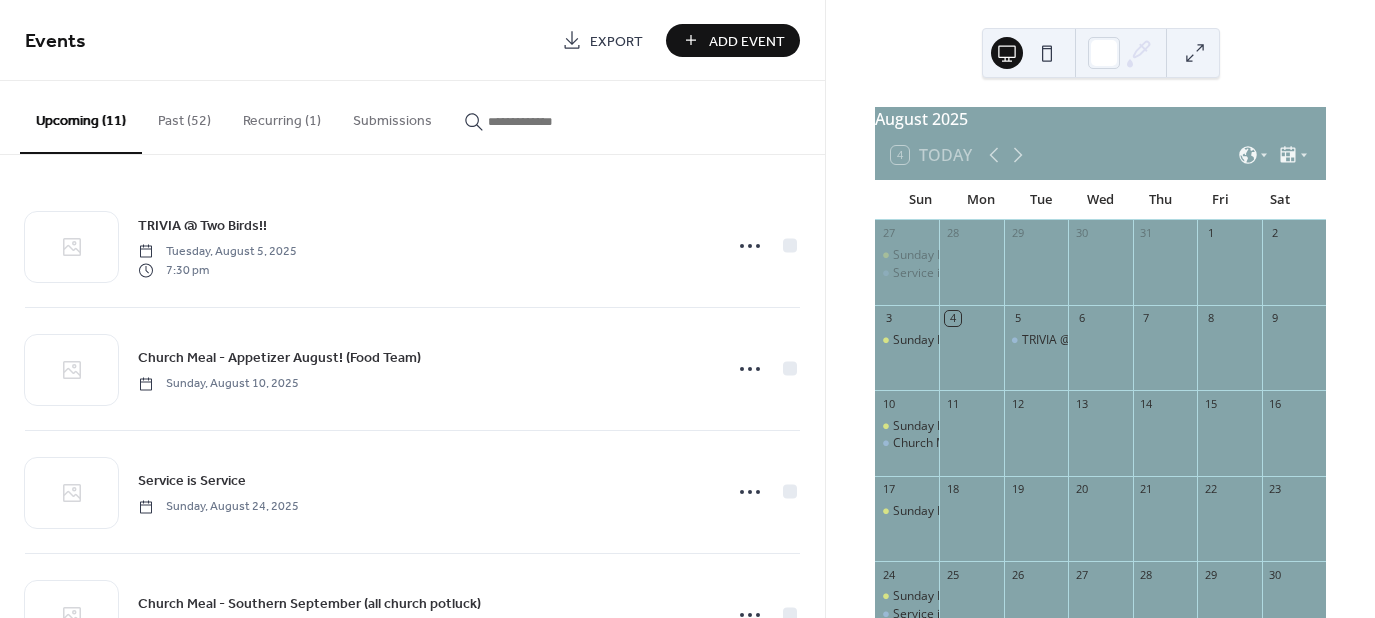 click on "Add Event" at bounding box center [747, 41] 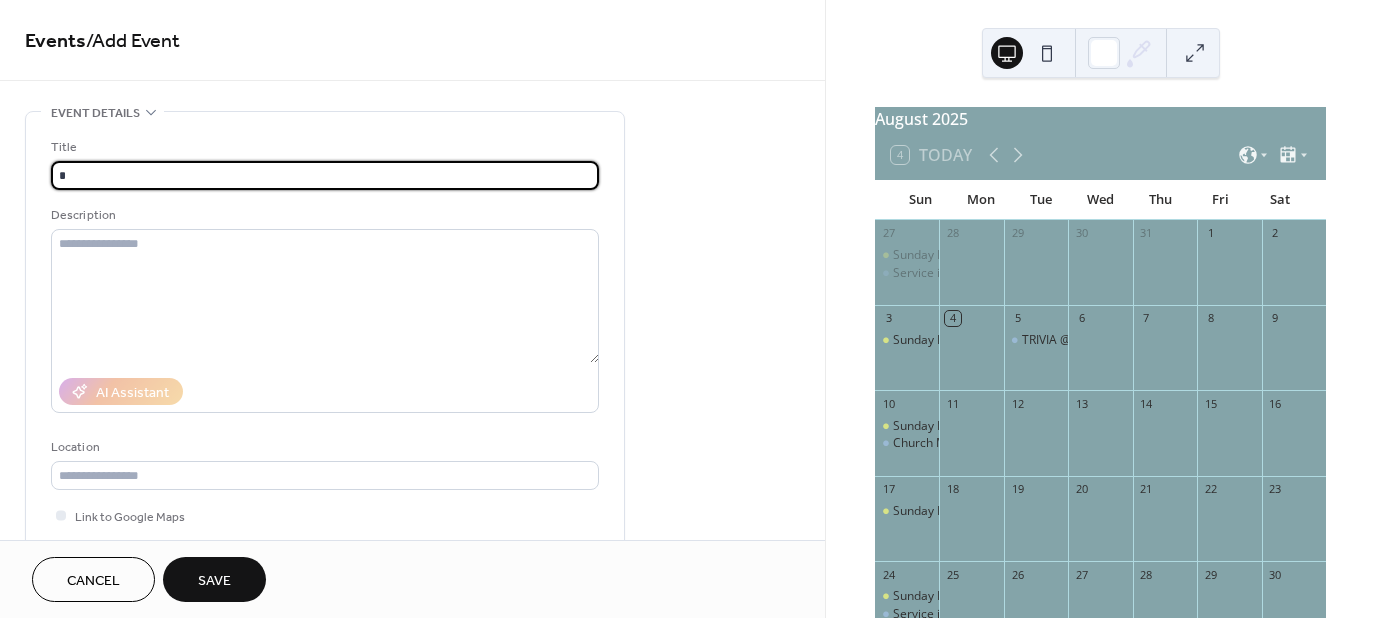 type on "**" 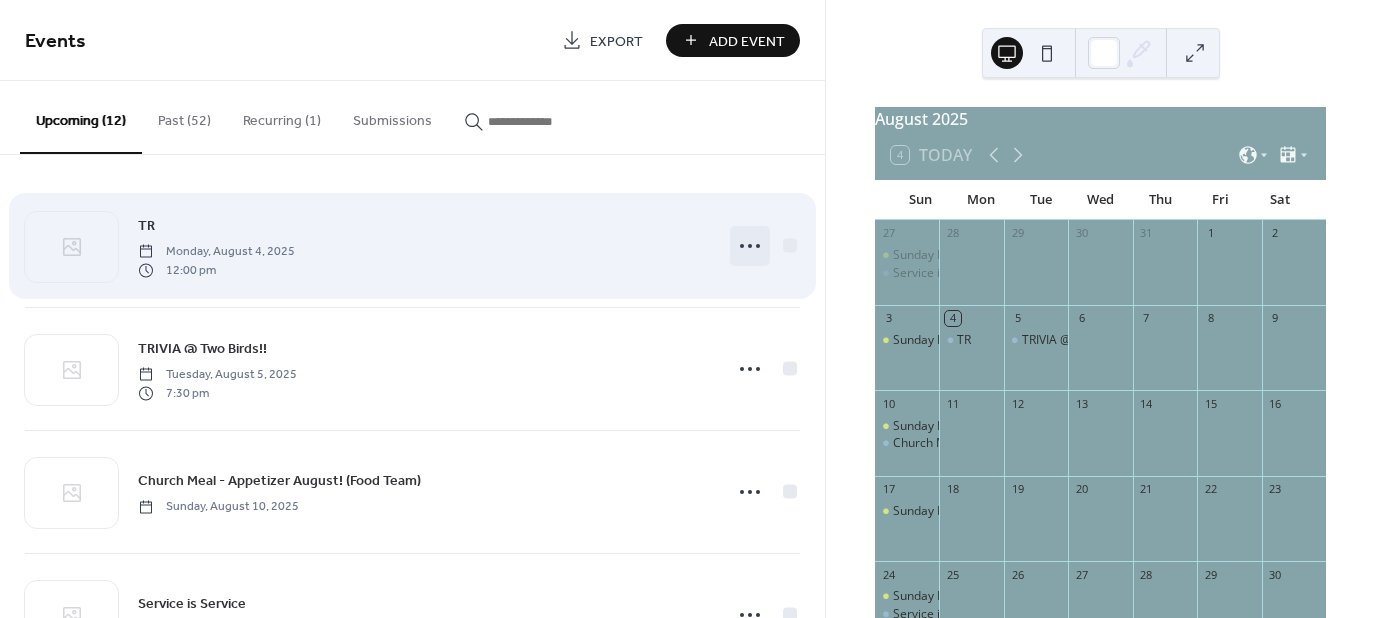click 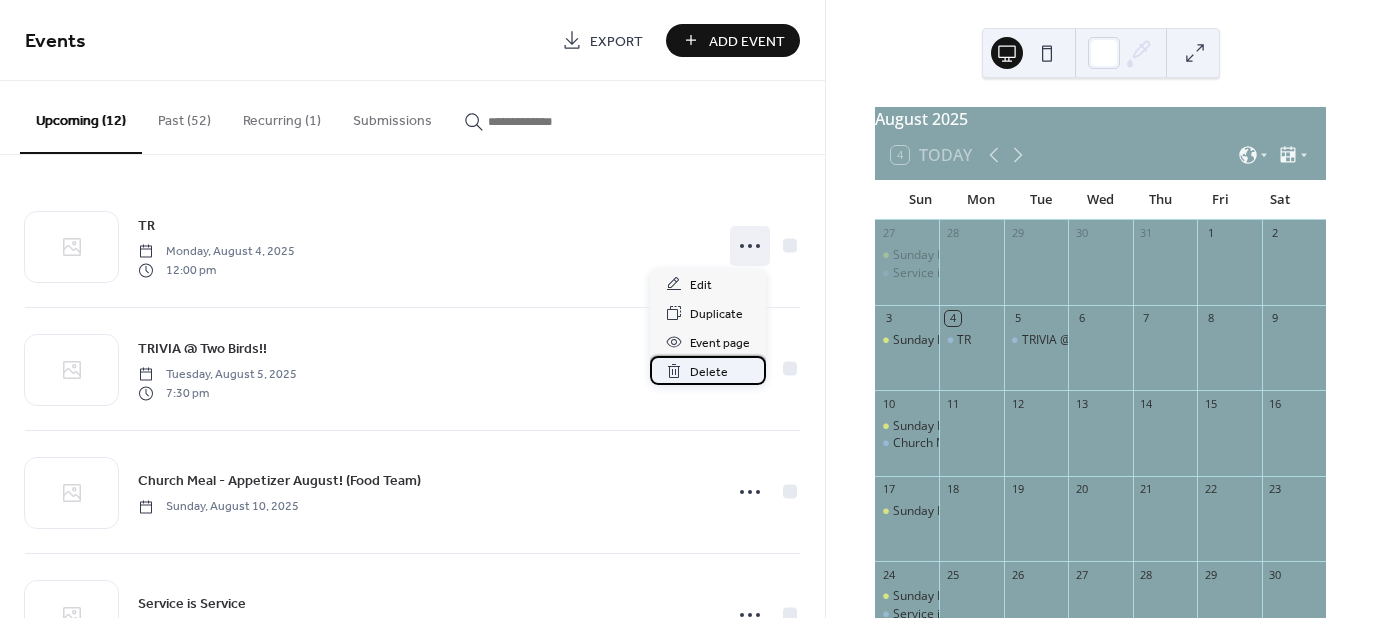 click on "Delete" at bounding box center [709, 372] 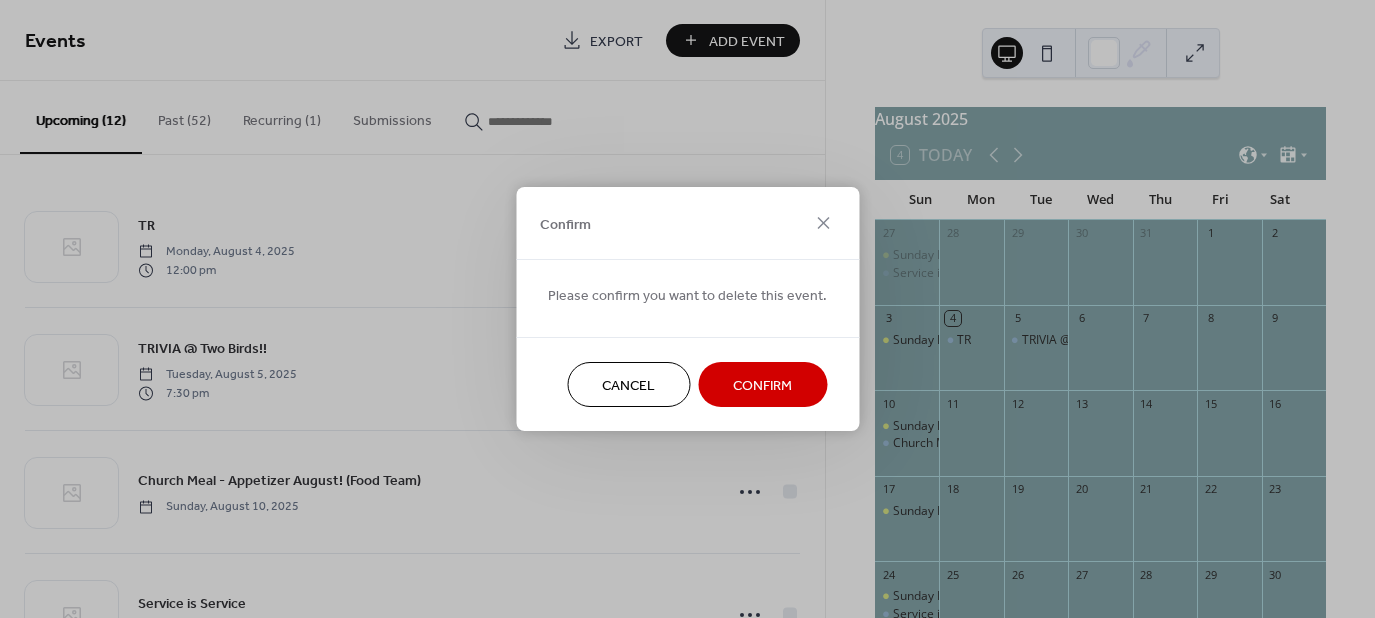 click on "Confirm" at bounding box center (762, 386) 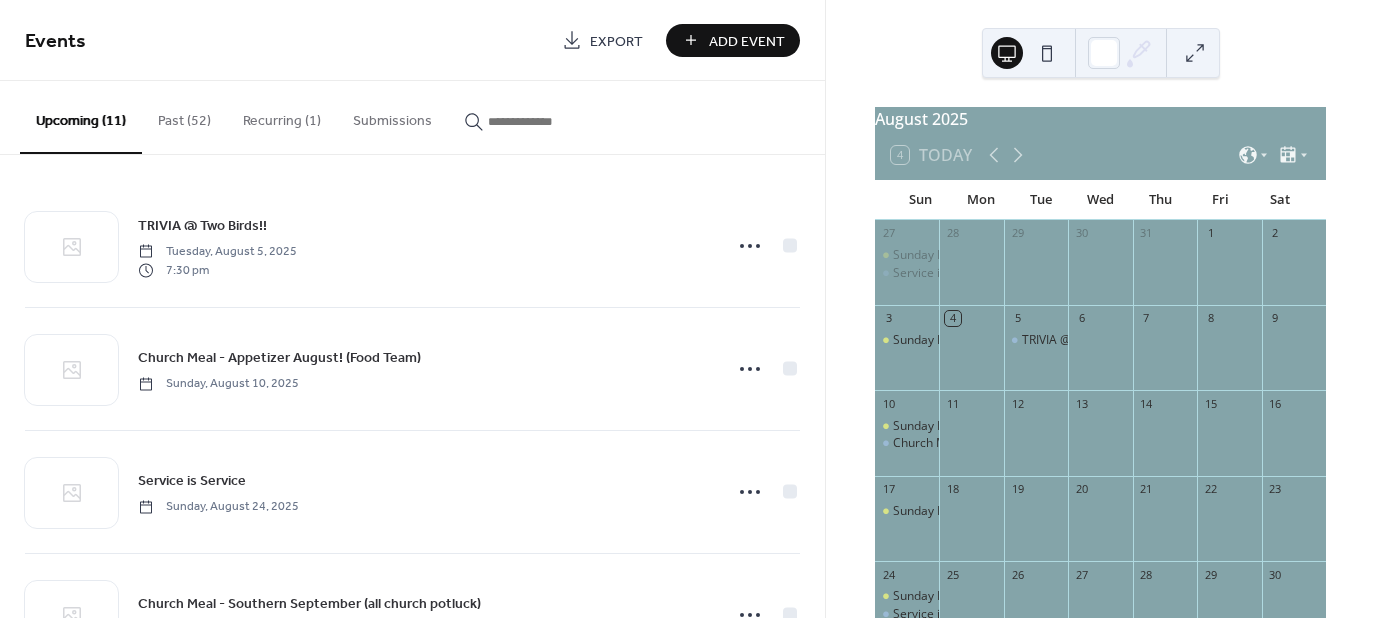 click on "Add Event" at bounding box center [747, 41] 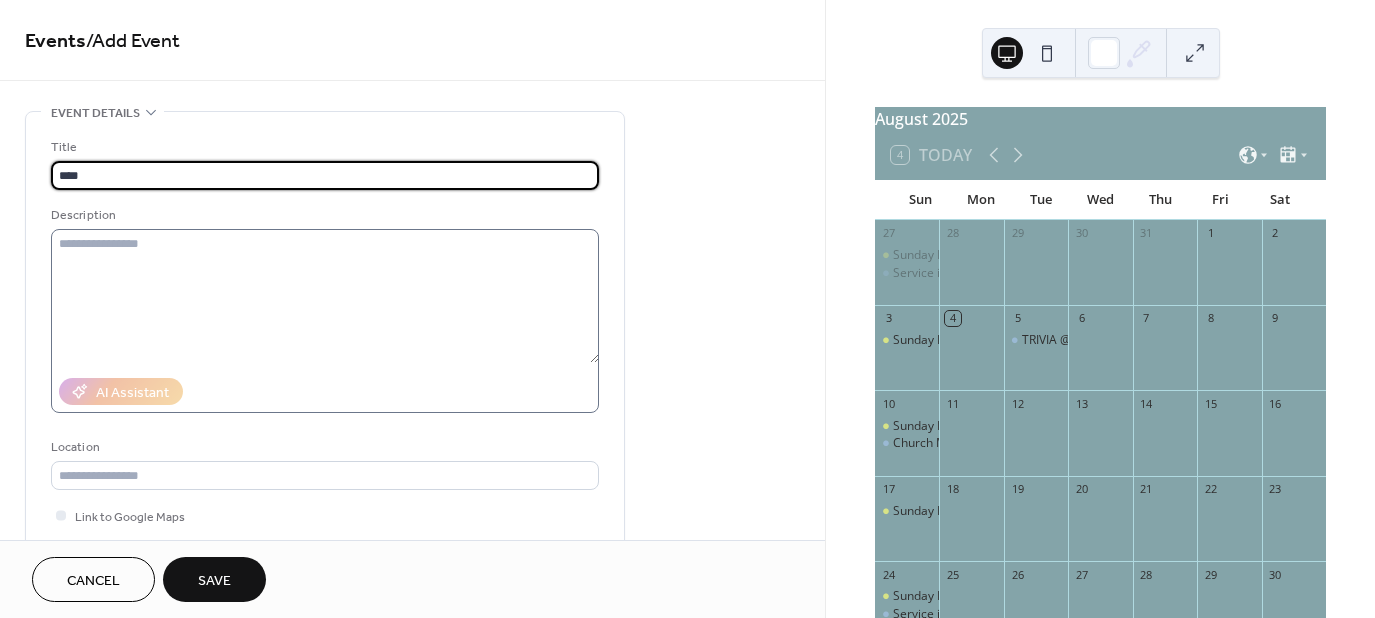 type on "**********" 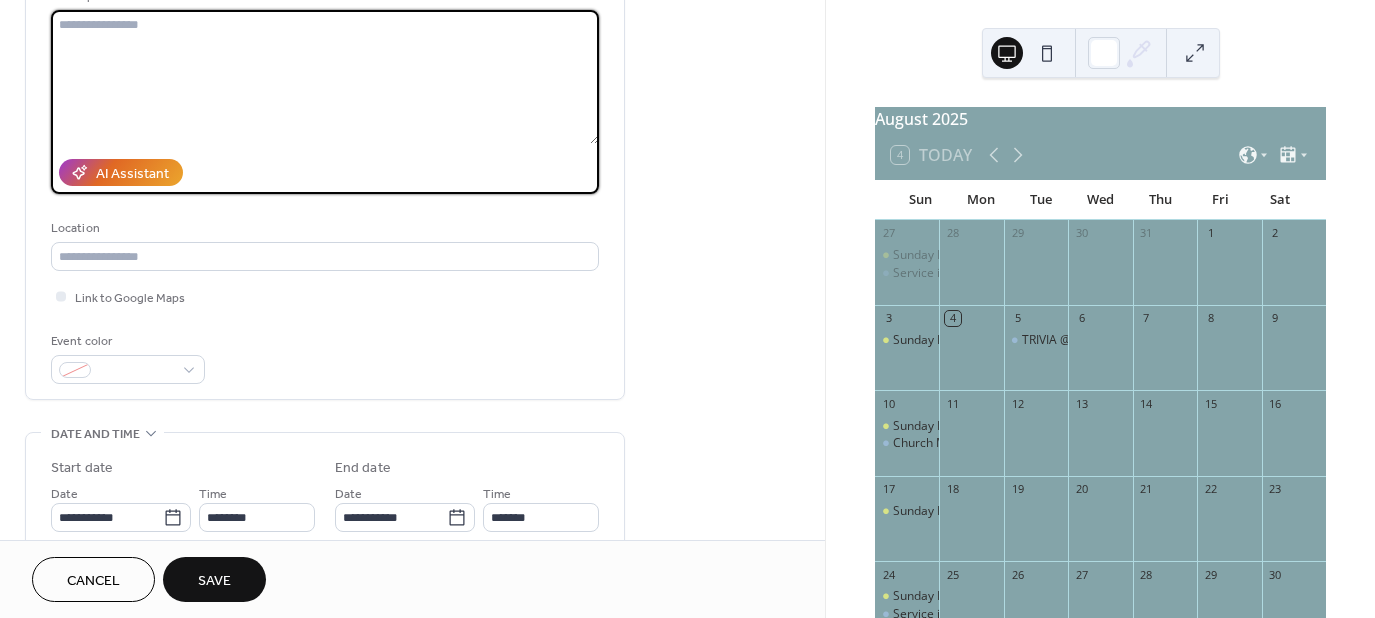 scroll, scrollTop: 256, scrollLeft: 0, axis: vertical 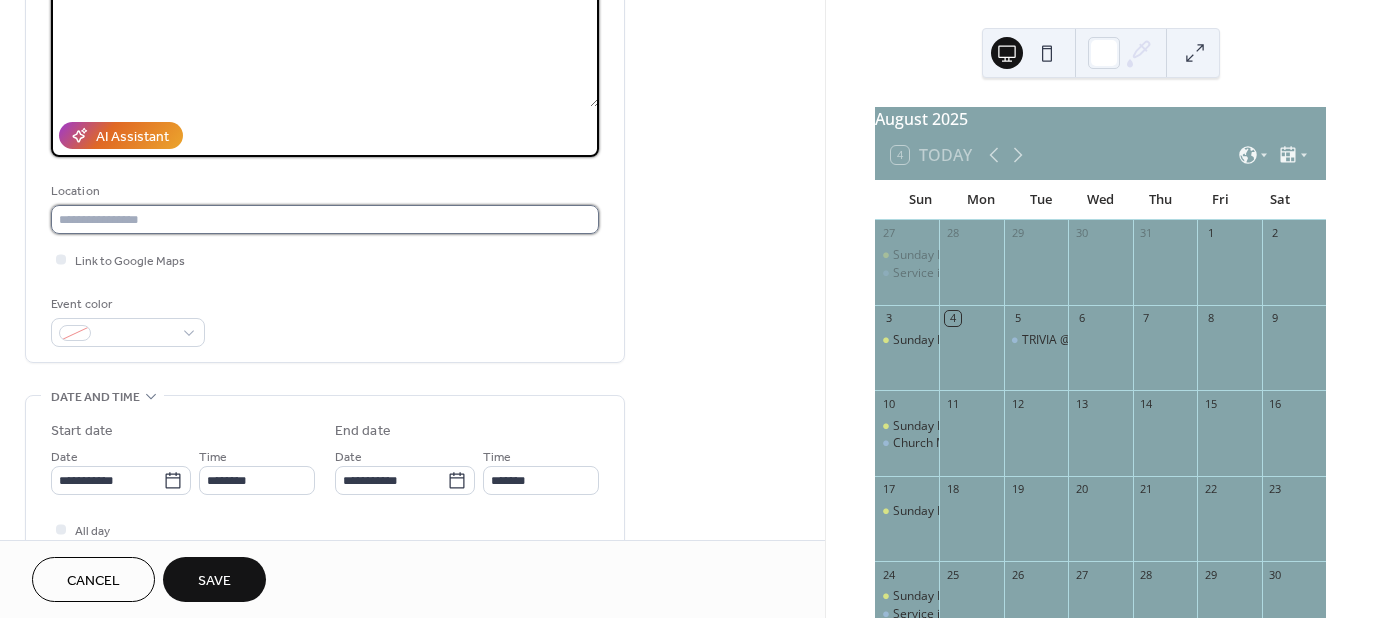 click at bounding box center (325, 219) 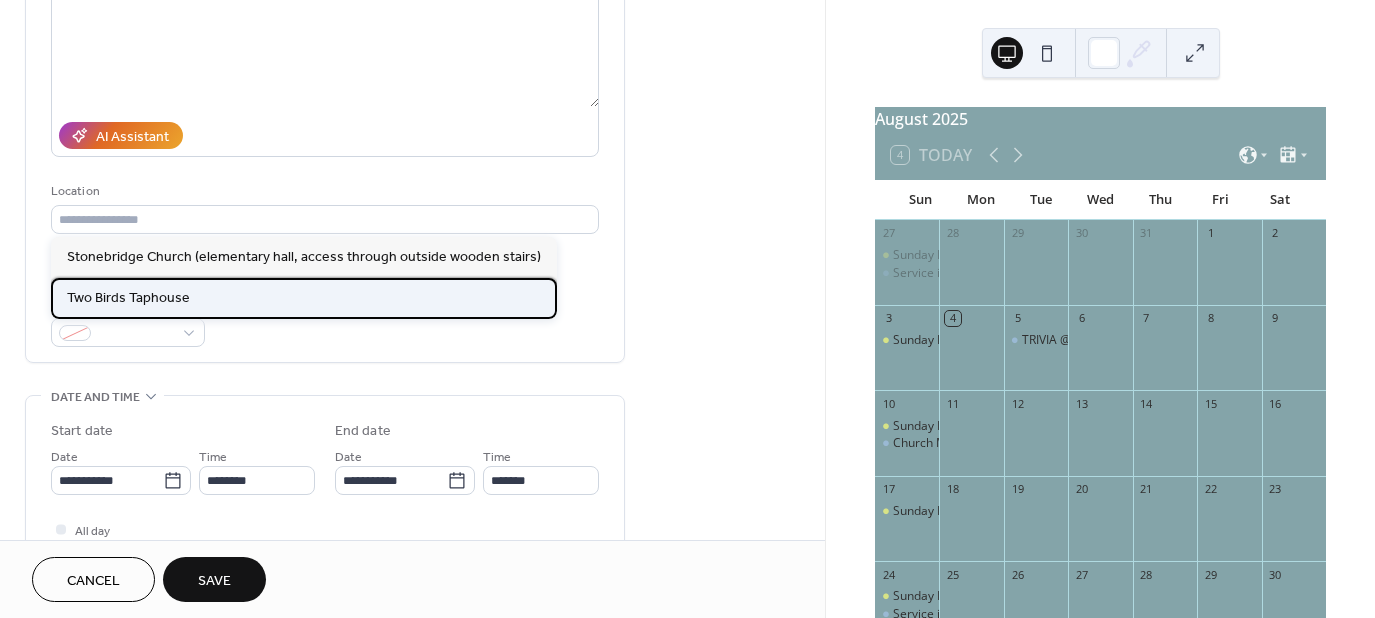 click on "Two Birds Taphouse" at bounding box center [304, 298] 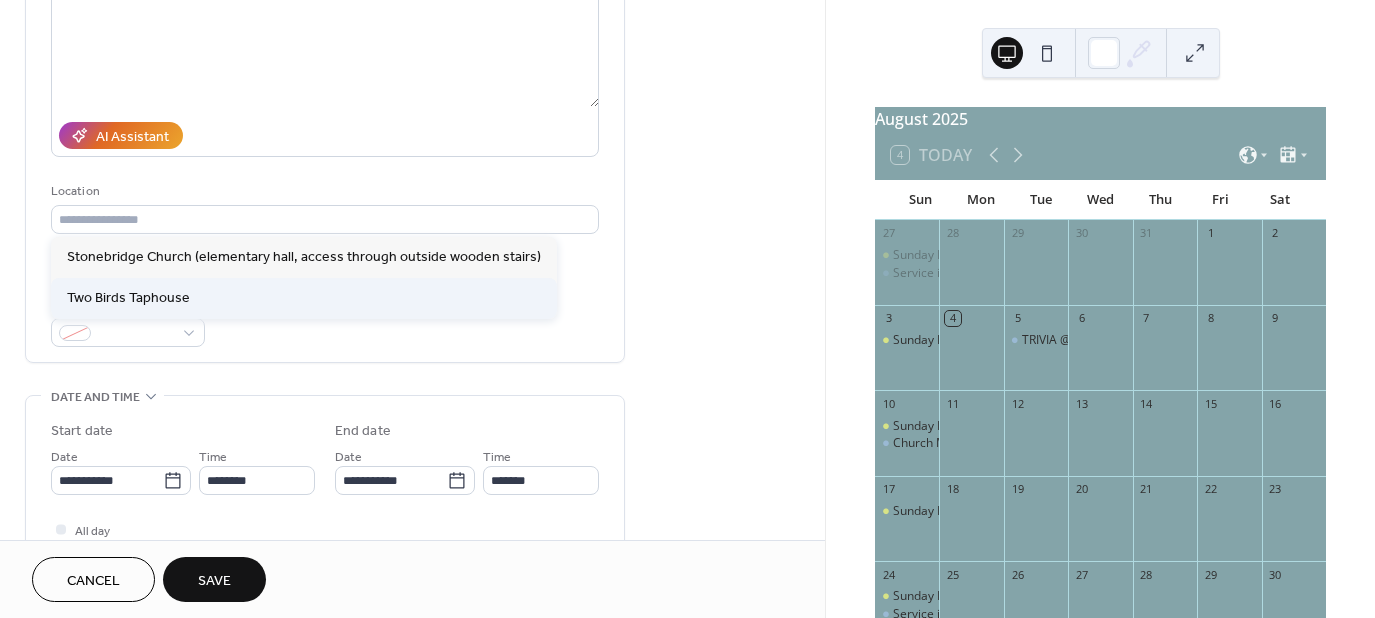 type on "**********" 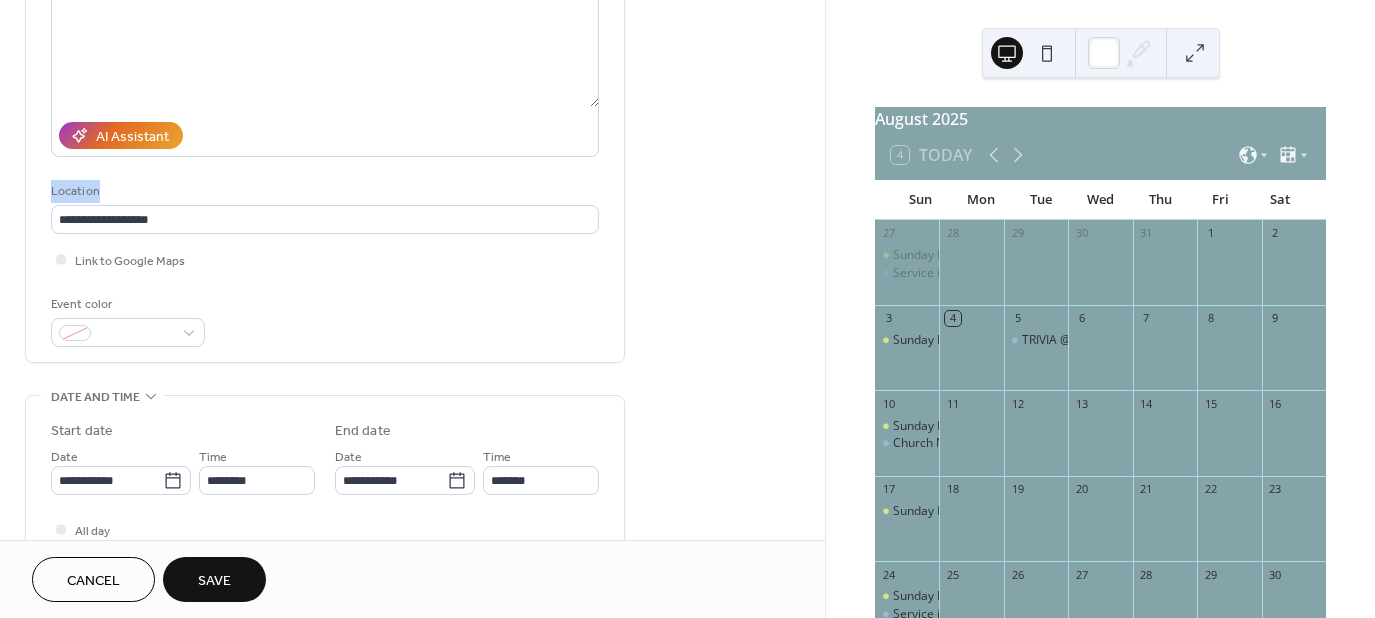 drag, startPoint x: 818, startPoint y: 133, endPoint x: 816, endPoint y: 168, distance: 35.057095 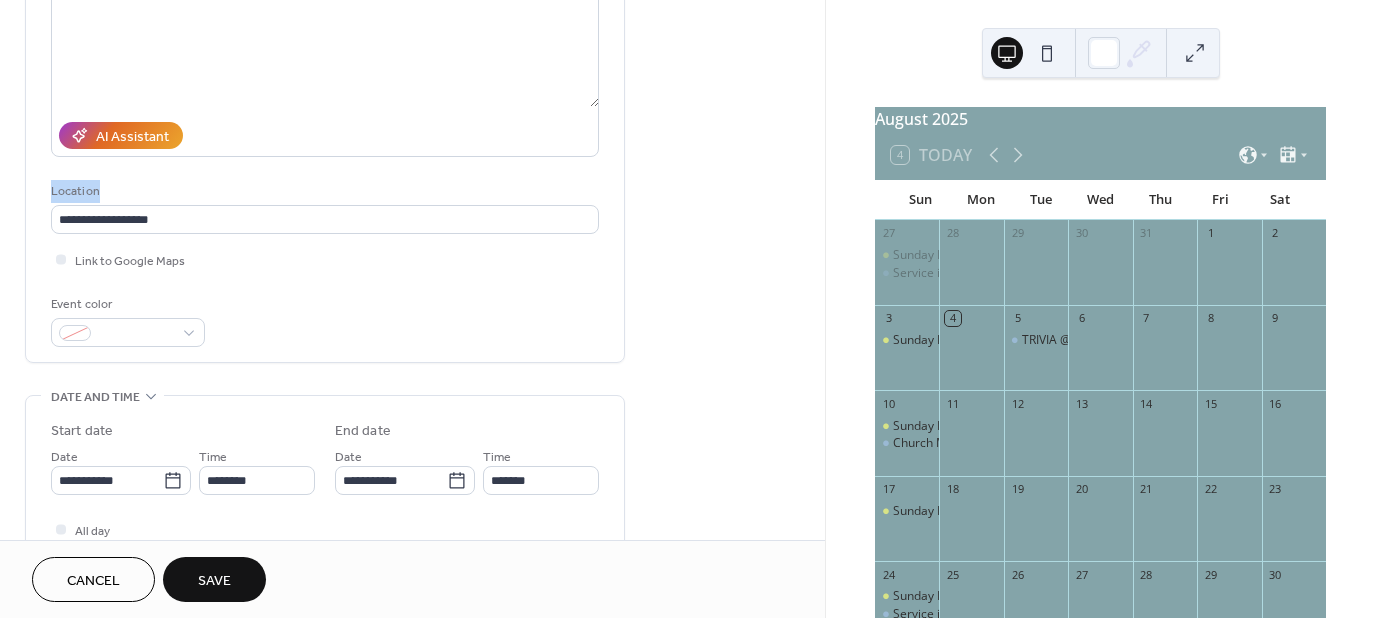 click on "**********" at bounding box center (412, 542) 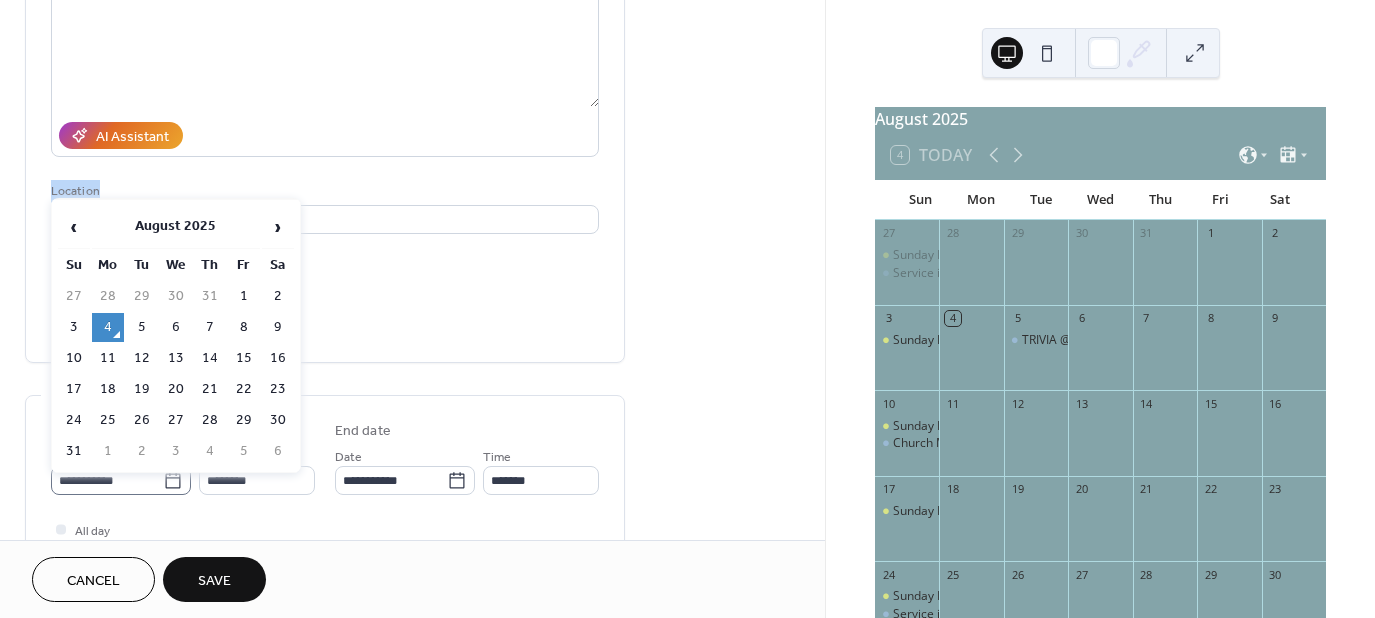 click 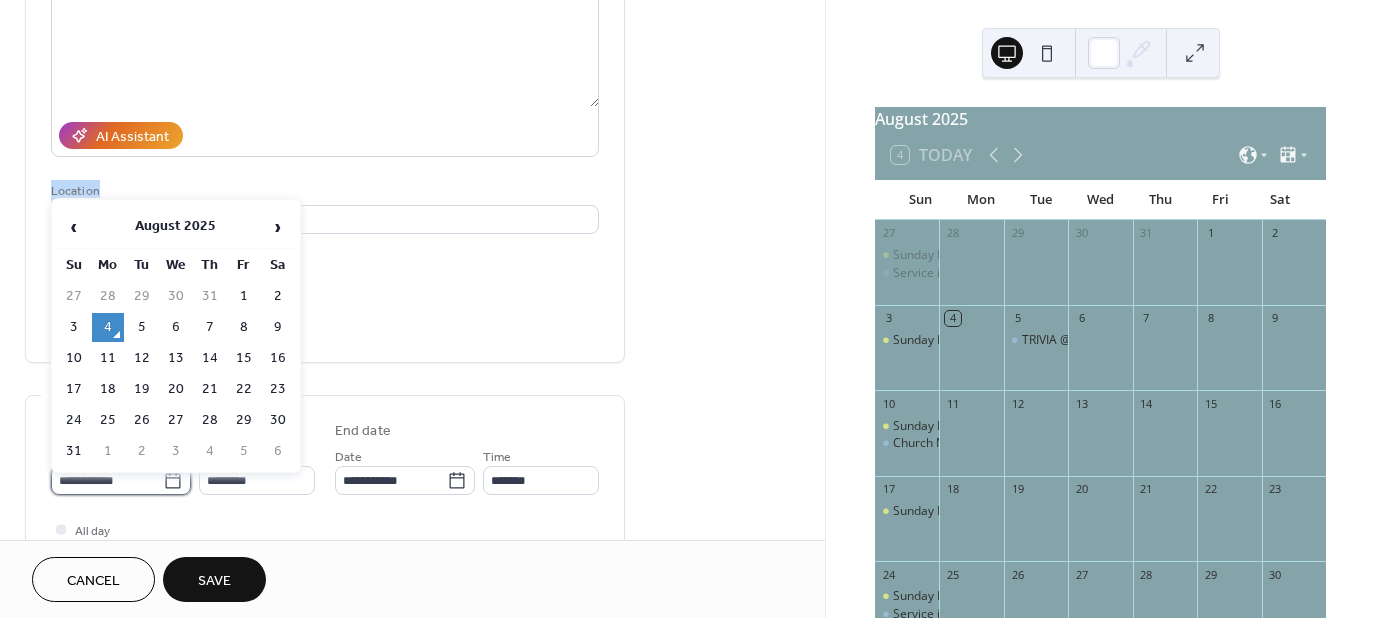 click on "**********" at bounding box center [107, 480] 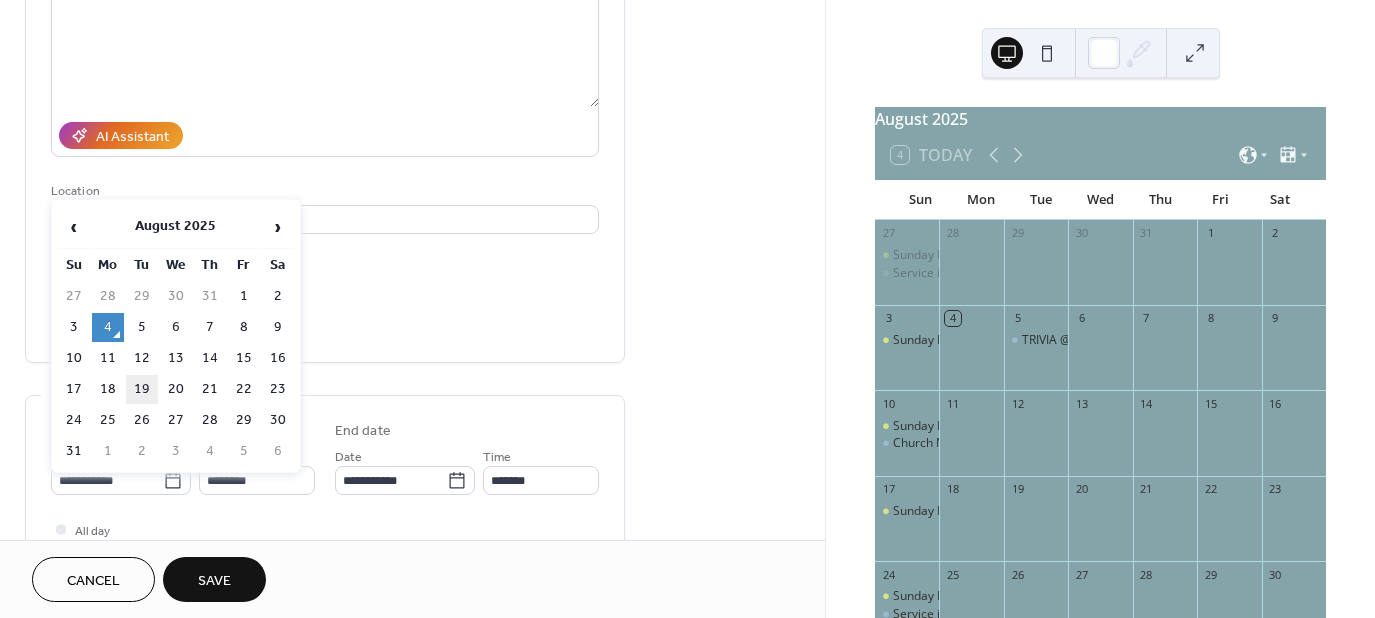 click on "19" at bounding box center [142, 389] 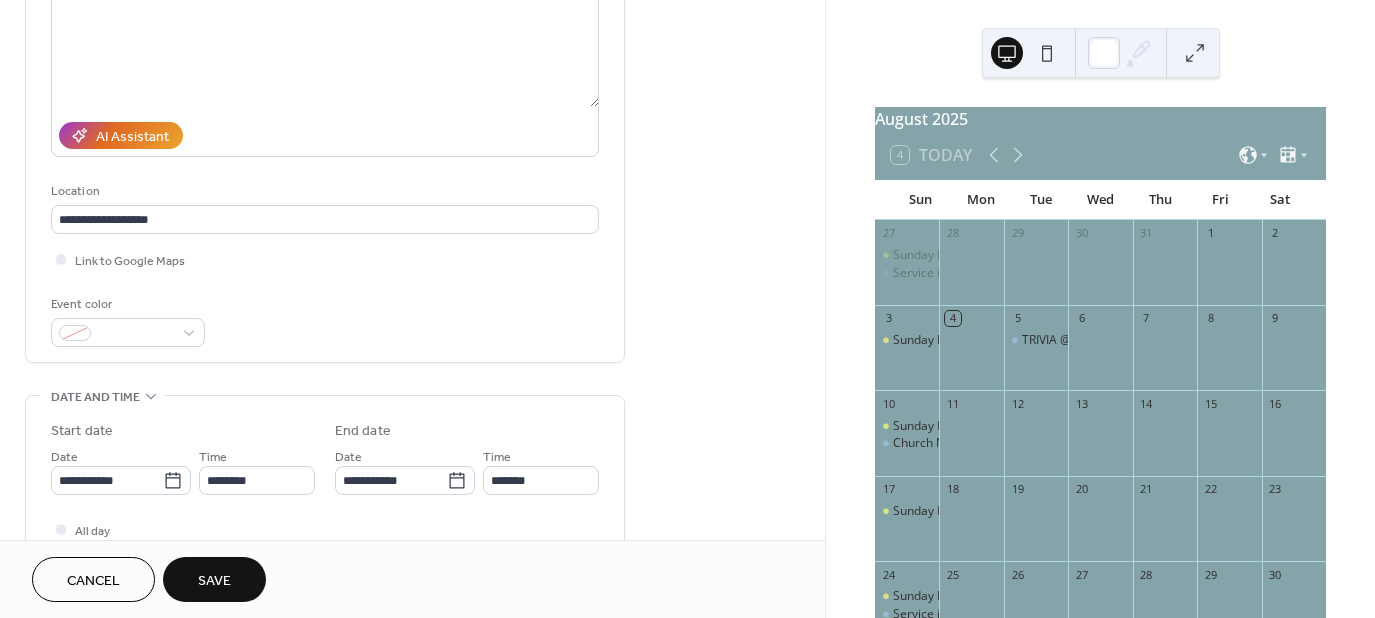 click on "Time ********" at bounding box center (257, 470) 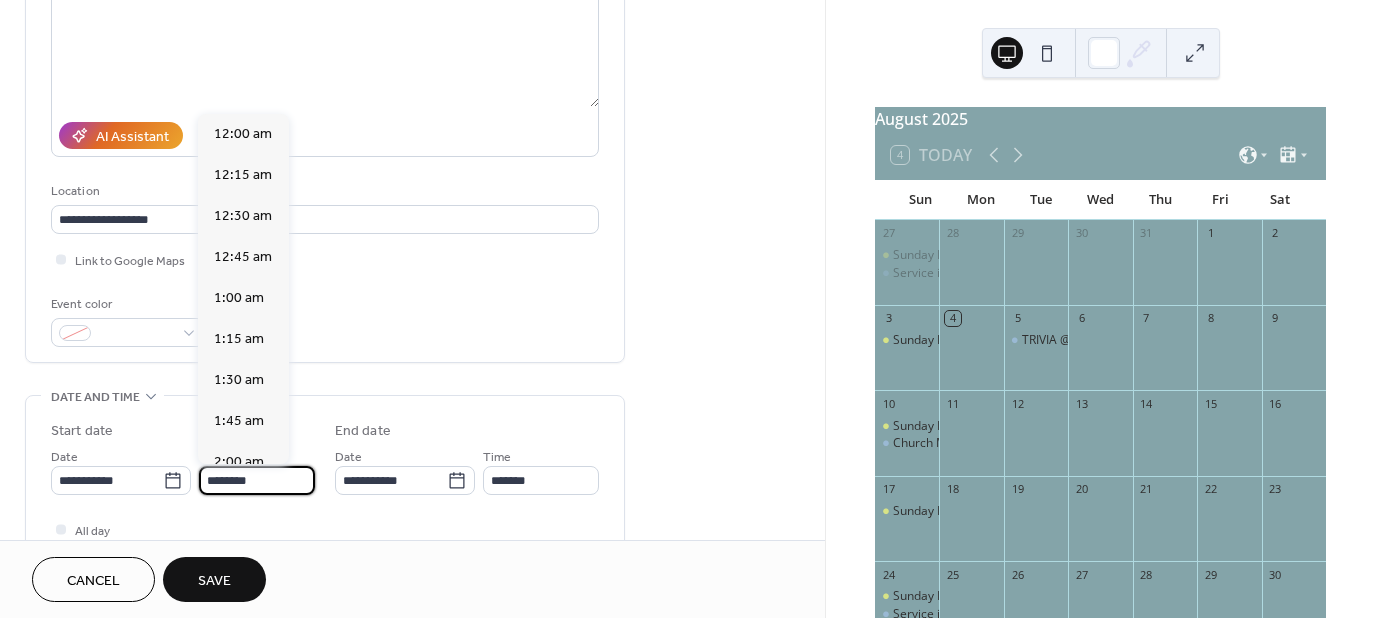 click on "********" at bounding box center (257, 480) 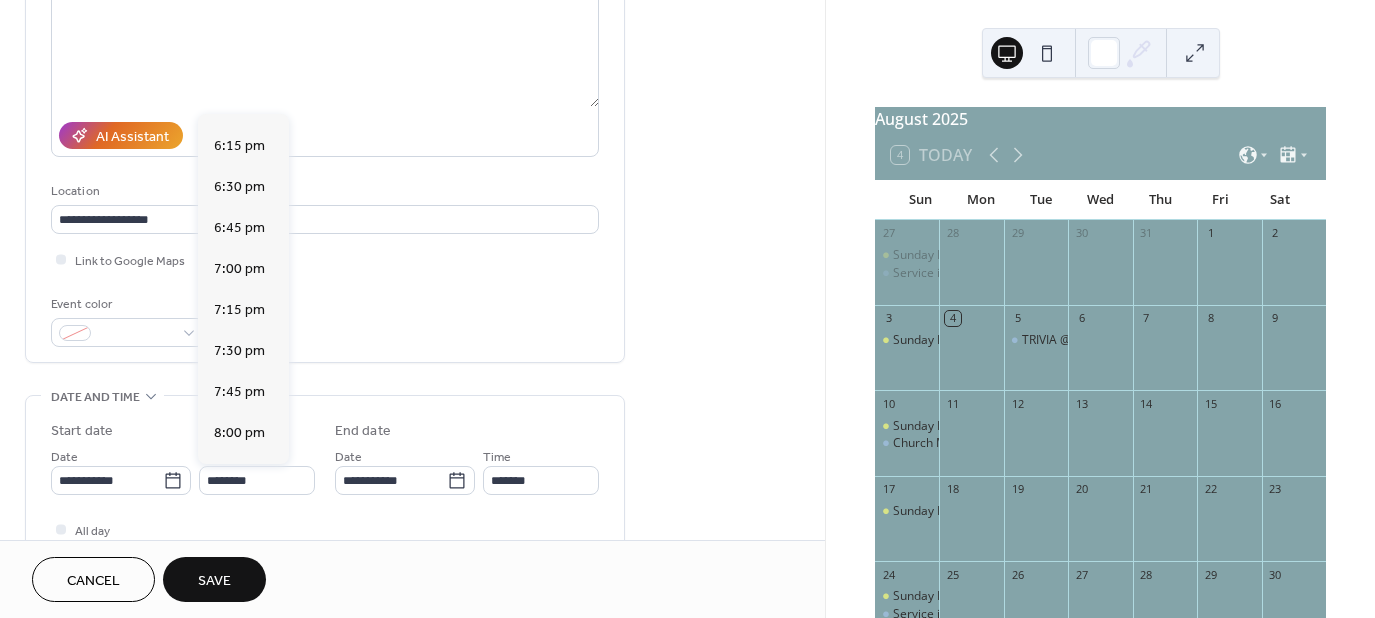 scroll, scrollTop: 2991, scrollLeft: 0, axis: vertical 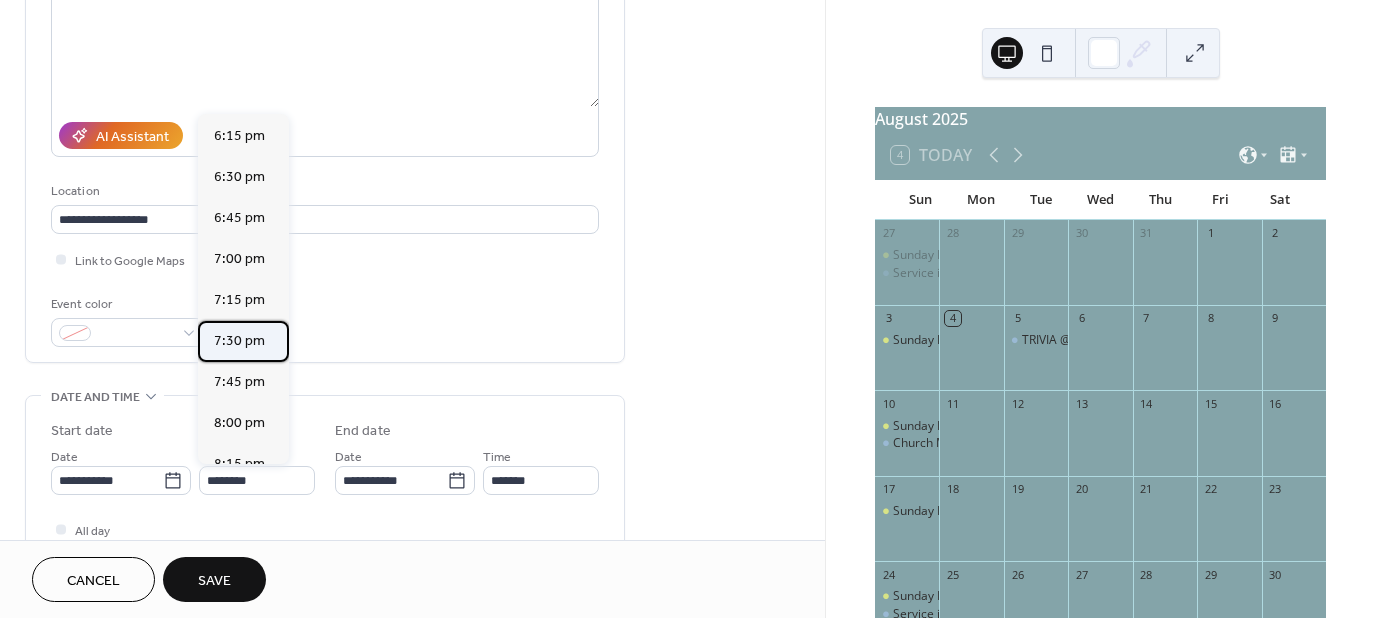 click on "7:30 pm" at bounding box center [239, 341] 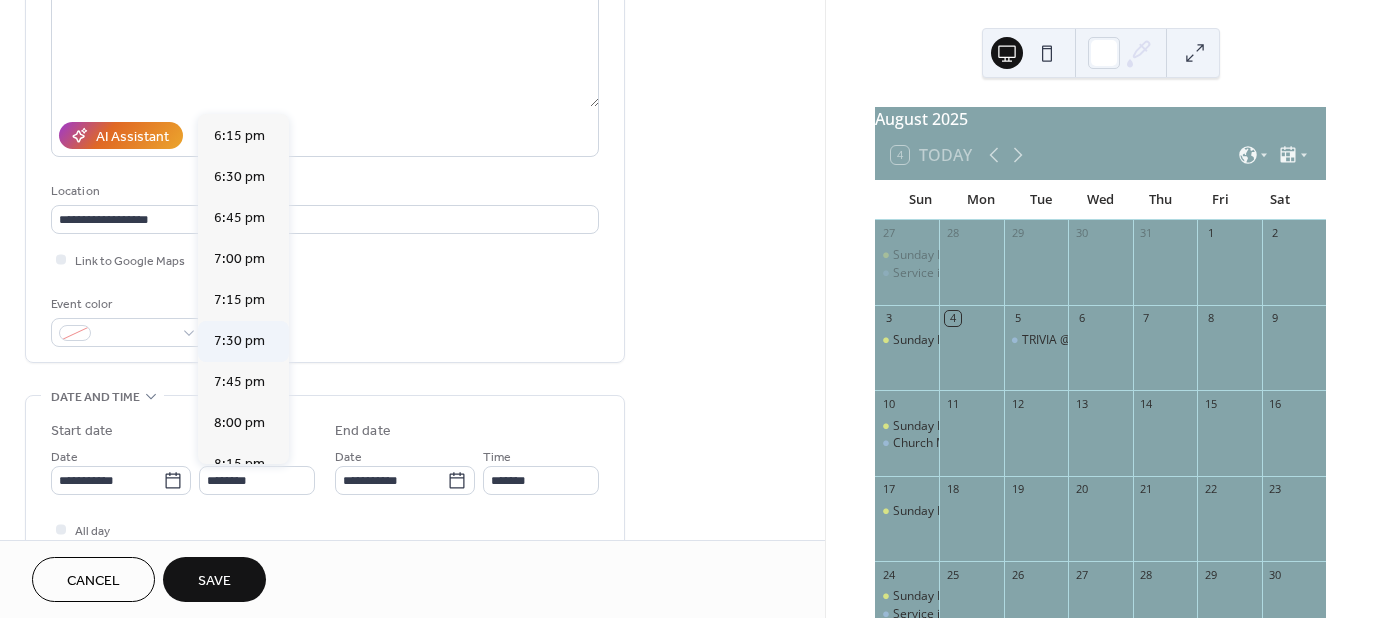 type on "*******" 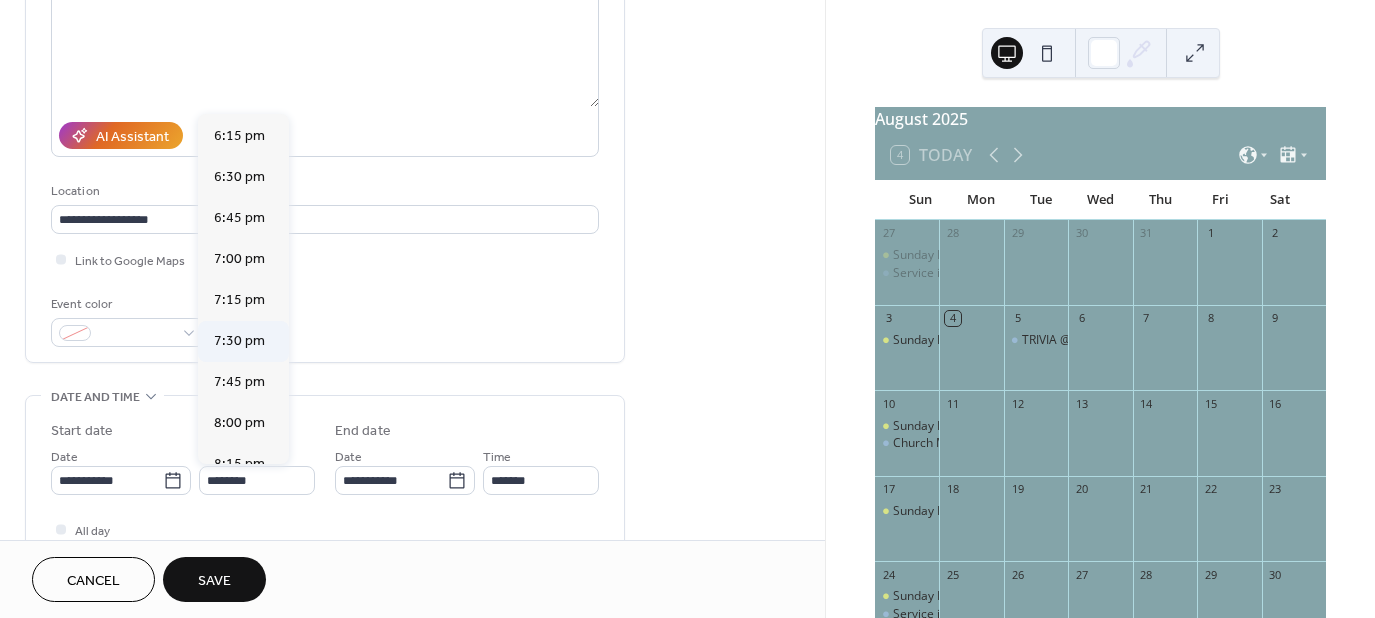 type on "*******" 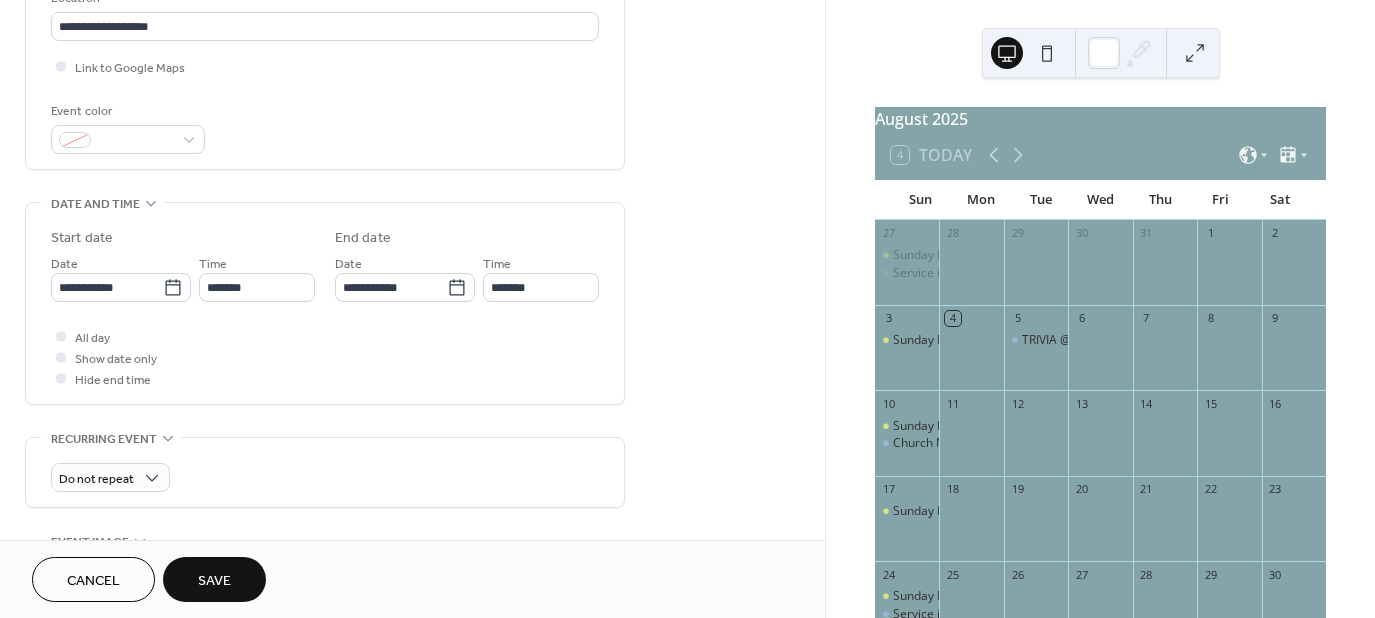 scroll, scrollTop: 458, scrollLeft: 0, axis: vertical 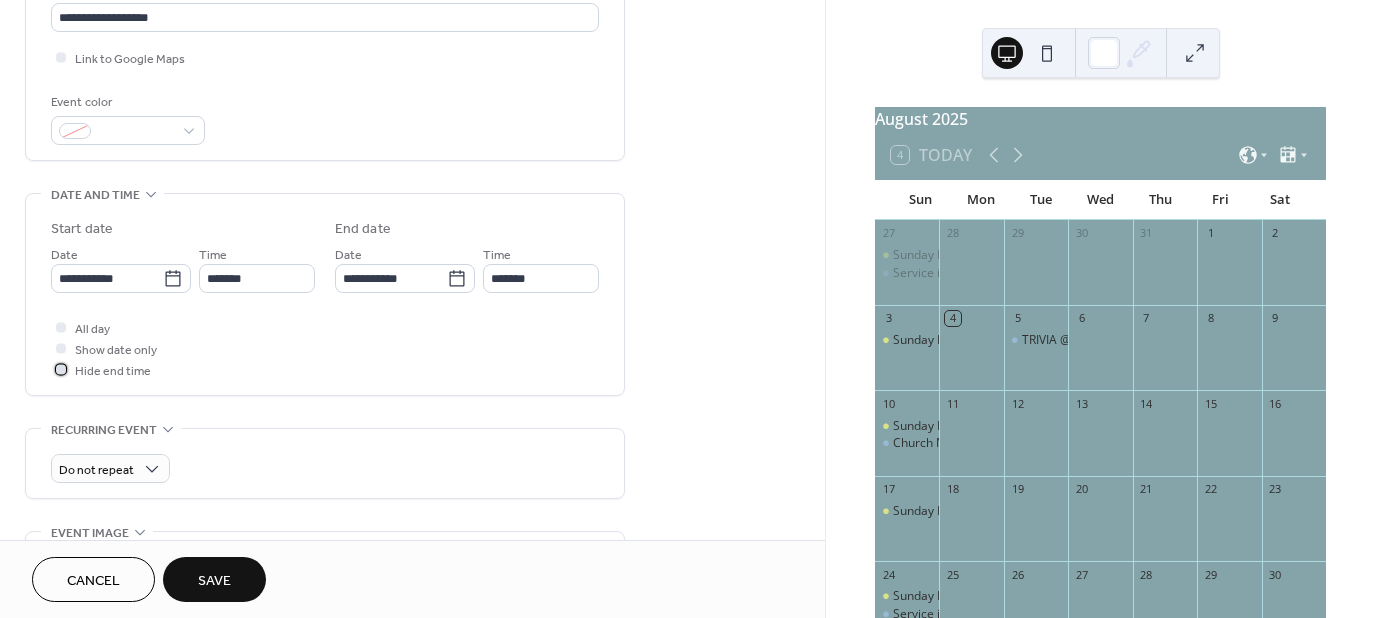 click at bounding box center [61, 369] 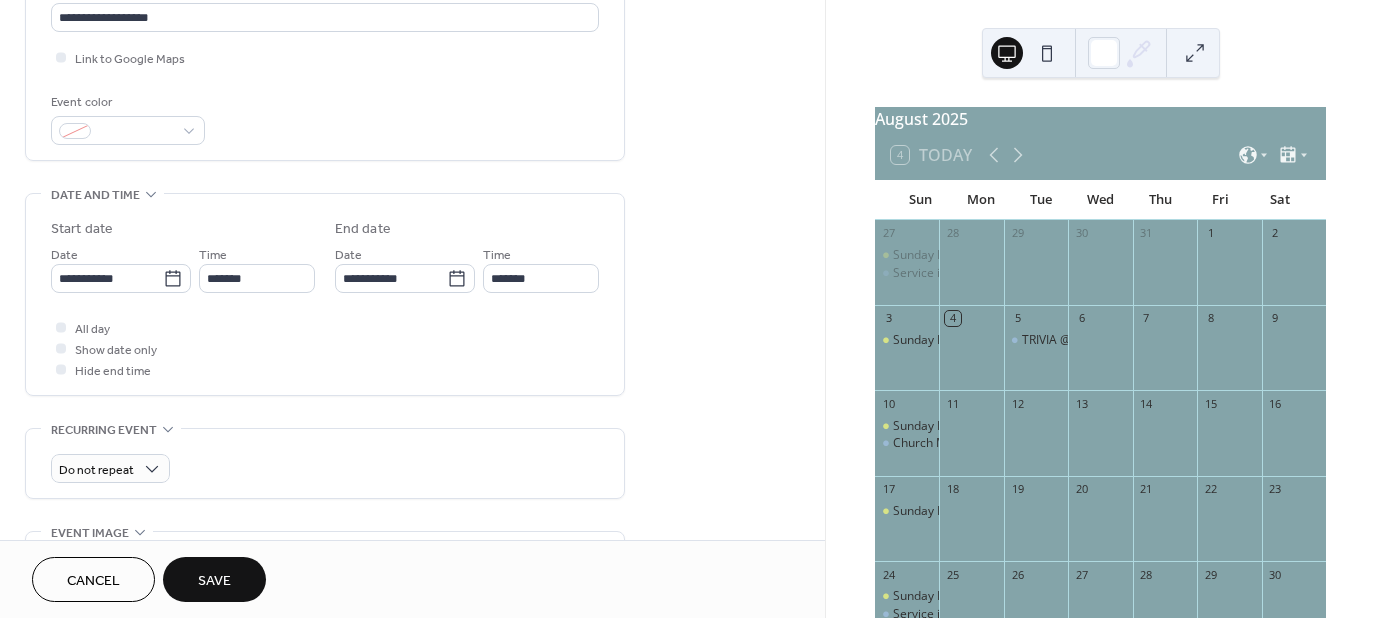 click on "Save" at bounding box center (214, 581) 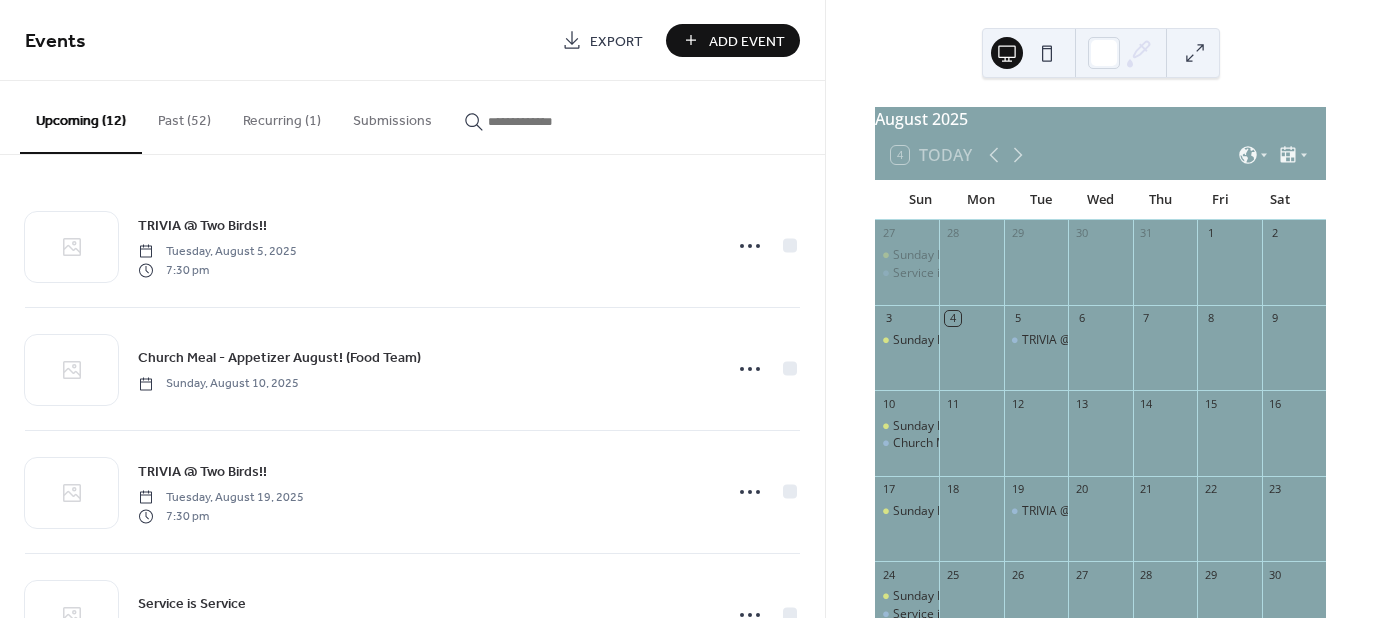 click on "Add Event" at bounding box center (747, 41) 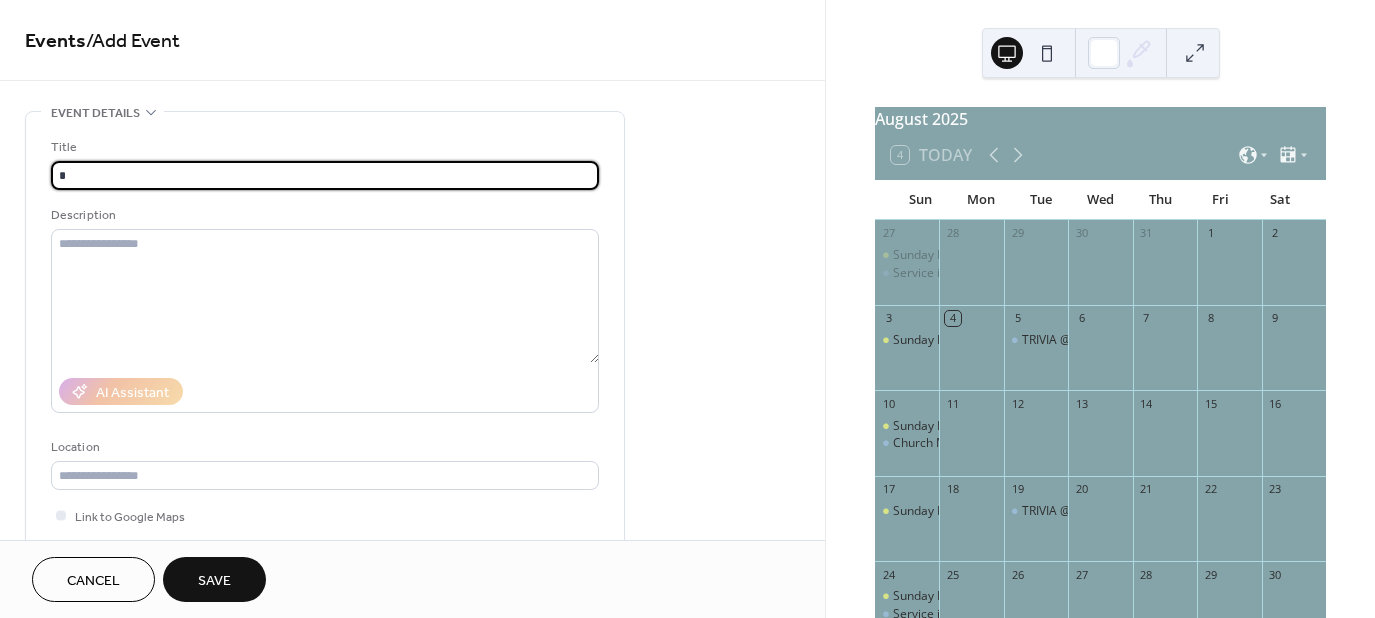 type on "**********" 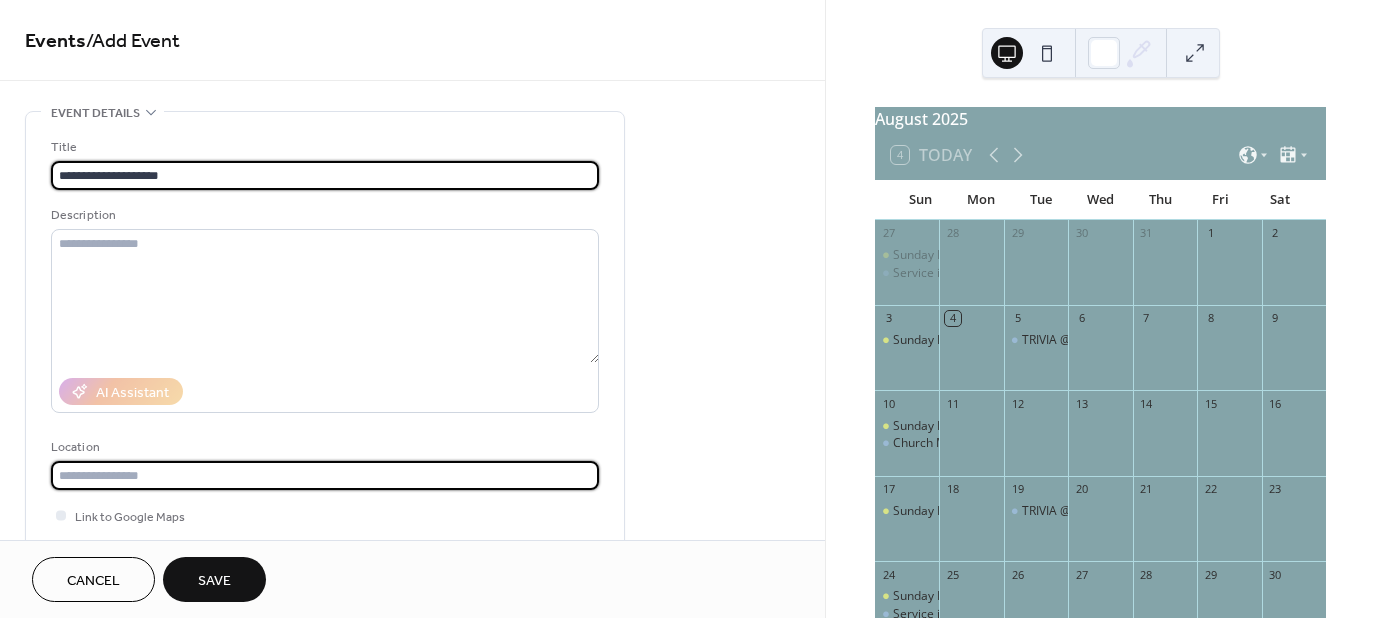type on "**********" 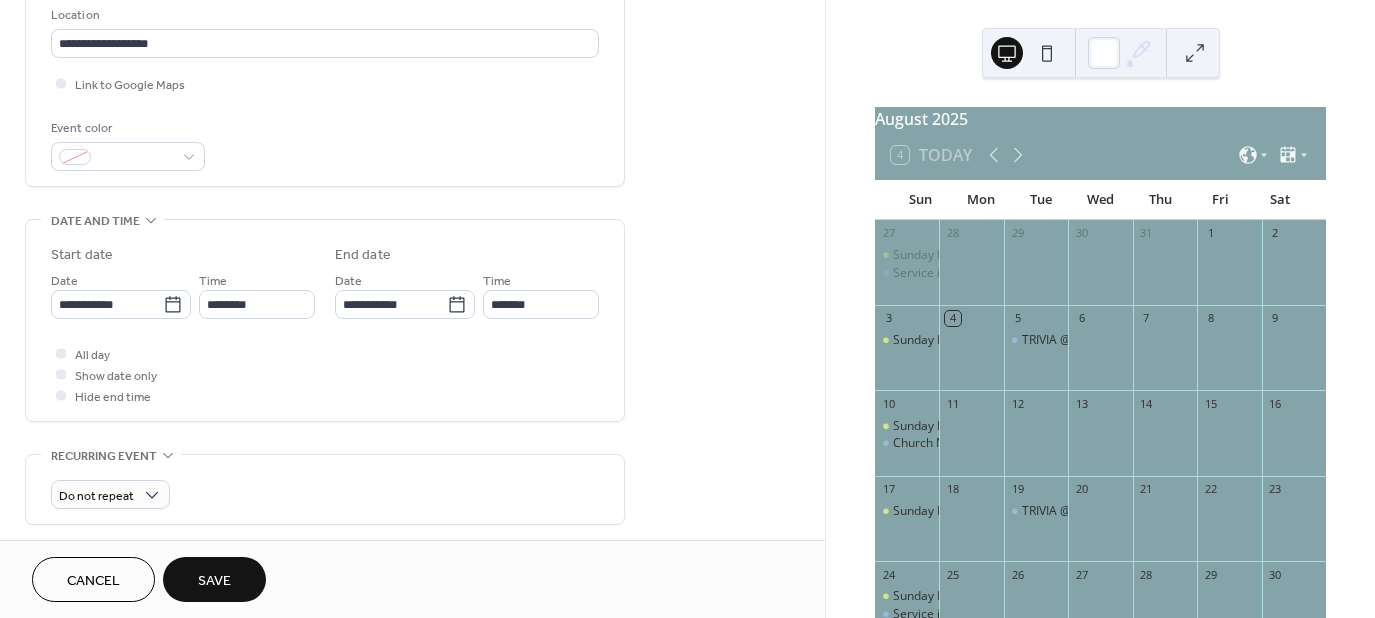 scroll, scrollTop: 458, scrollLeft: 0, axis: vertical 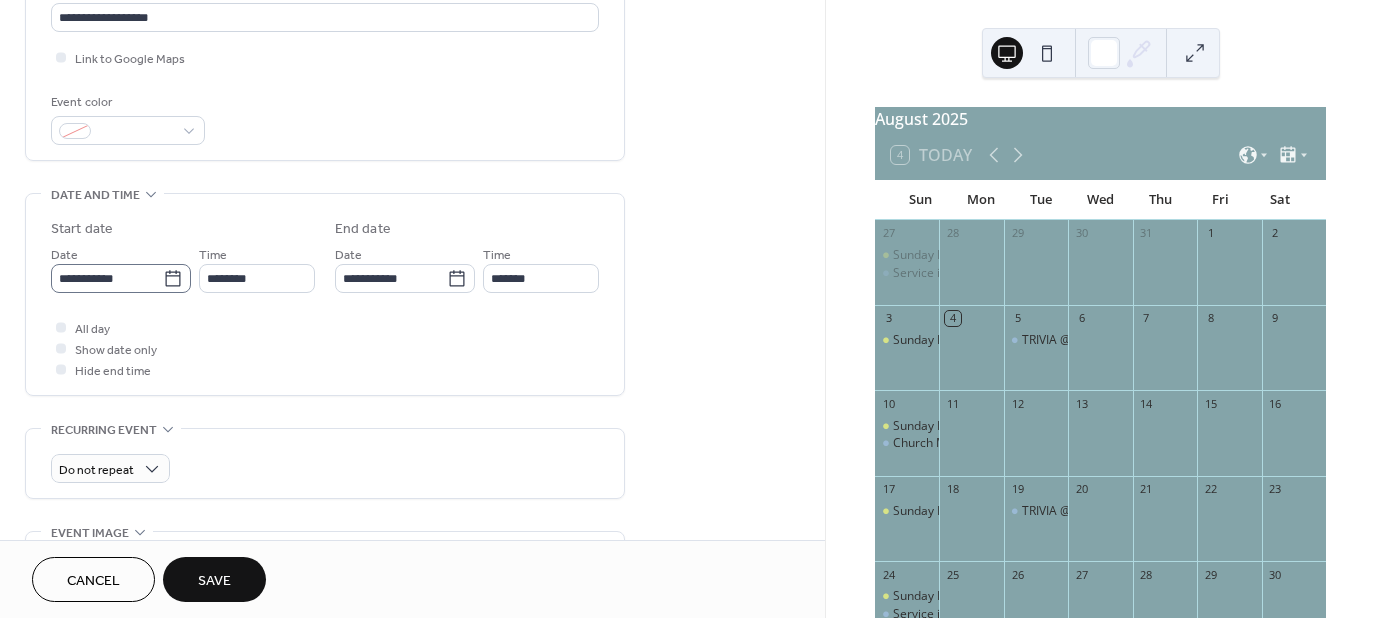 click 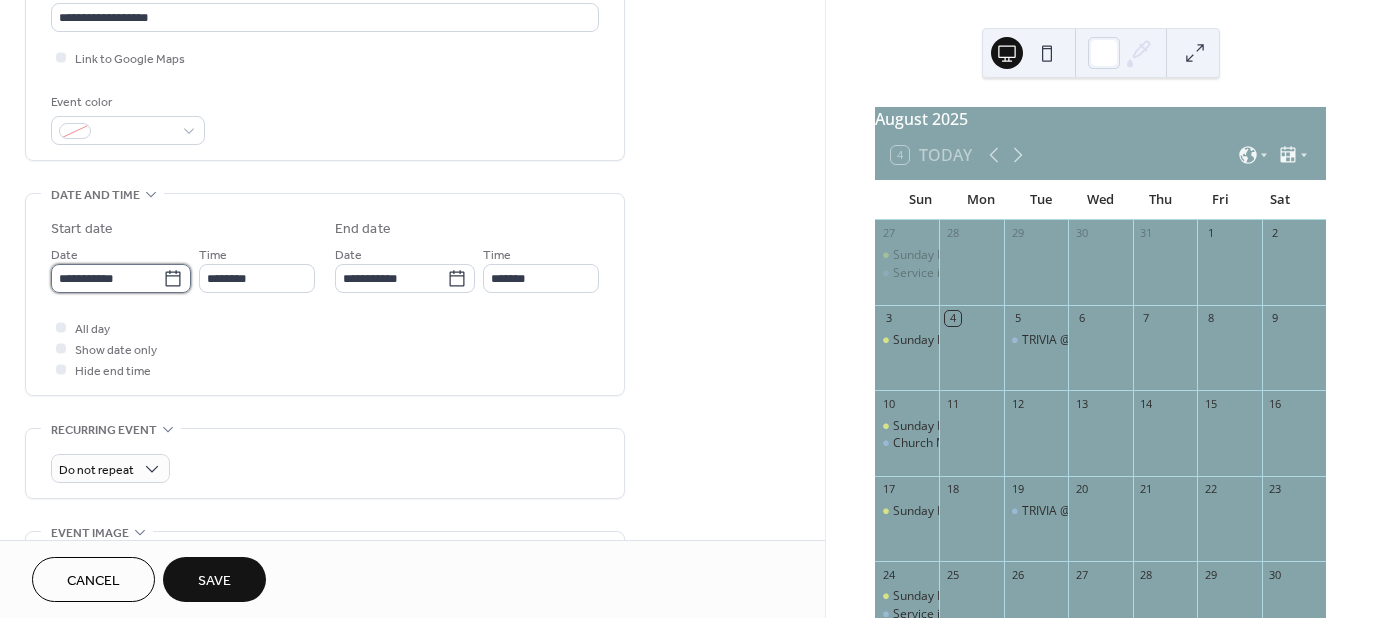 click on "**********" at bounding box center [107, 278] 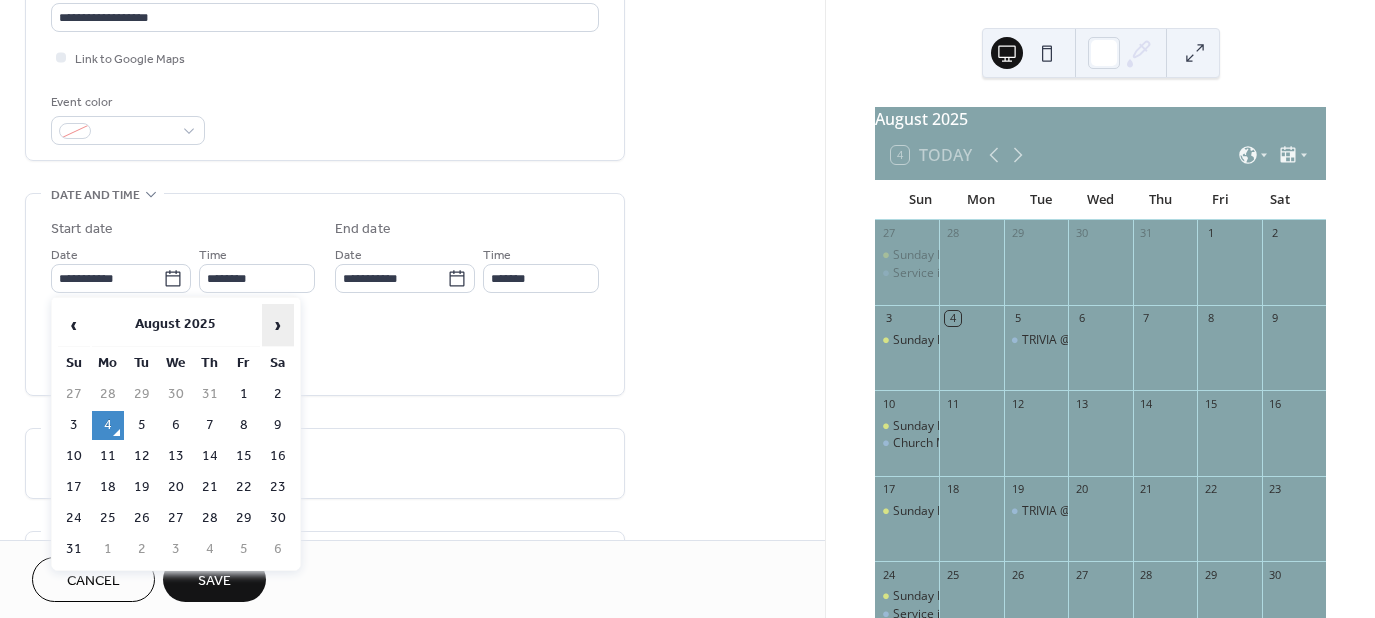 click on "›" at bounding box center (278, 325) 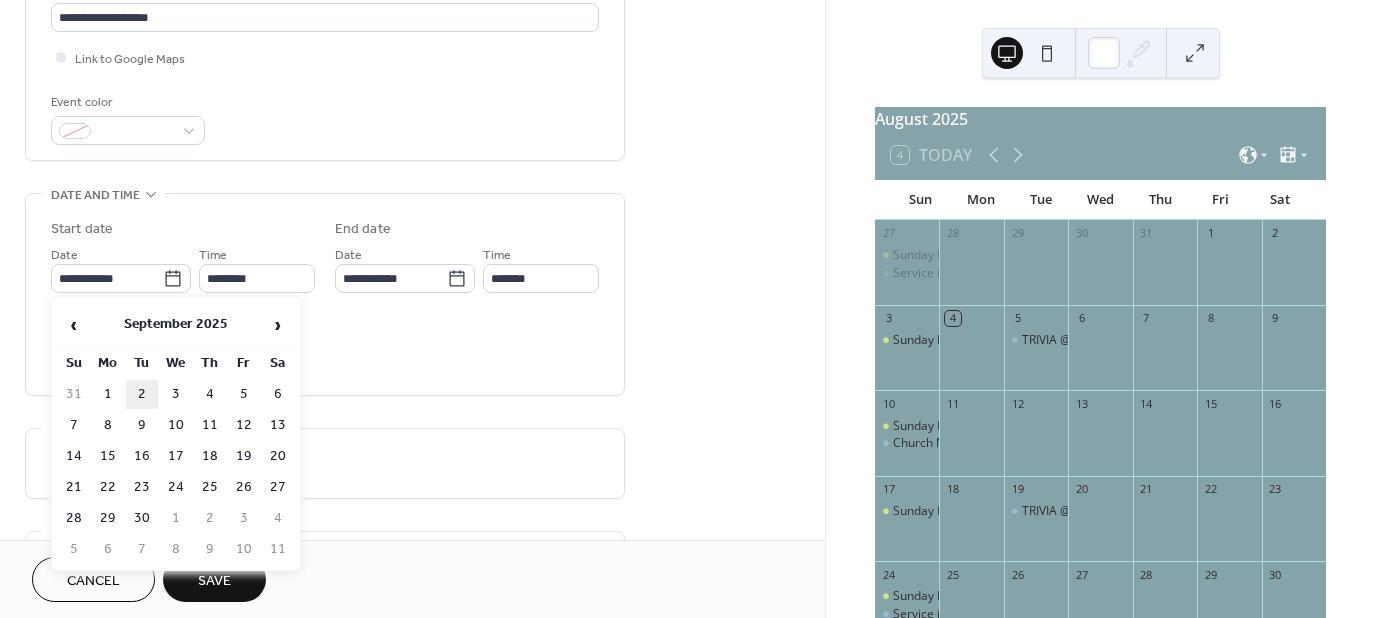 click on "2" at bounding box center (142, 394) 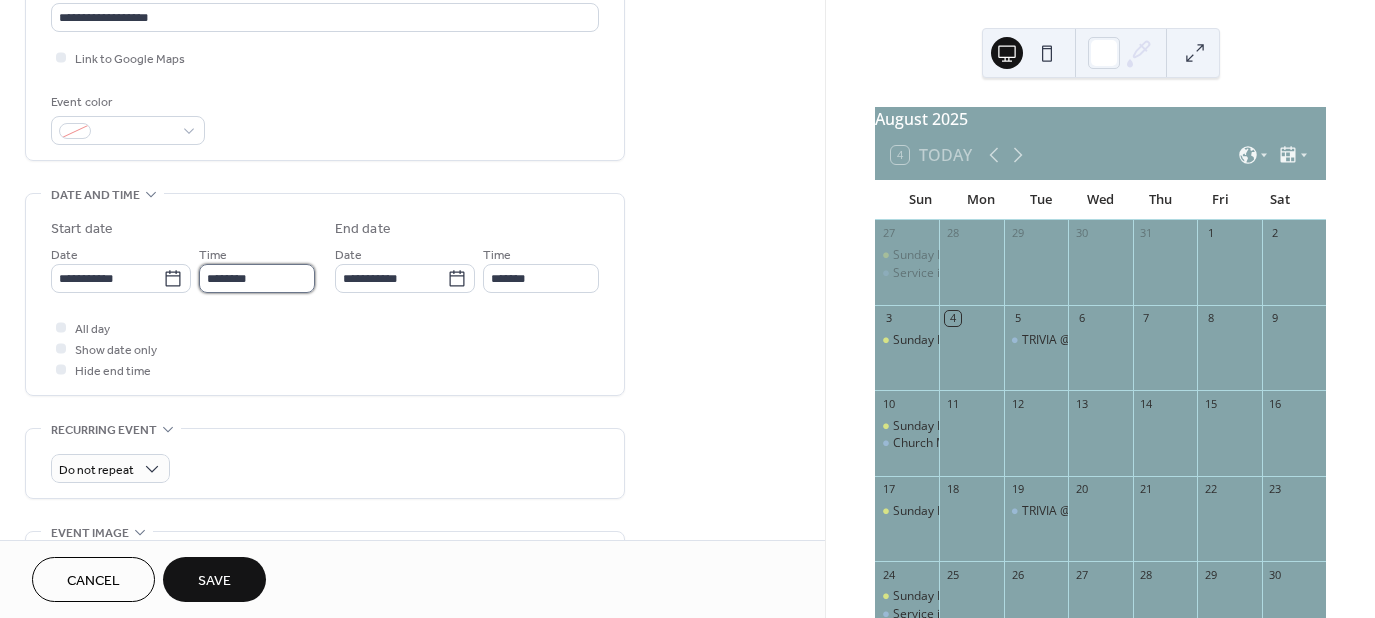 click on "********" at bounding box center (257, 278) 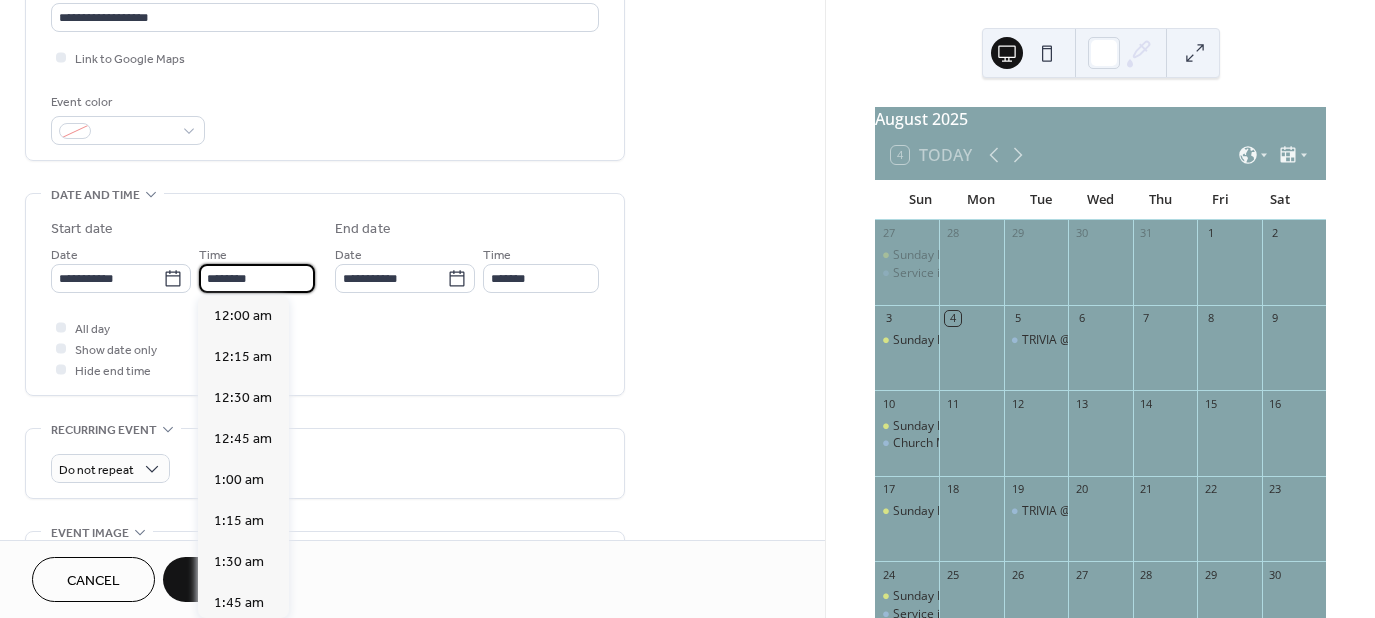 scroll, scrollTop: 1968, scrollLeft: 0, axis: vertical 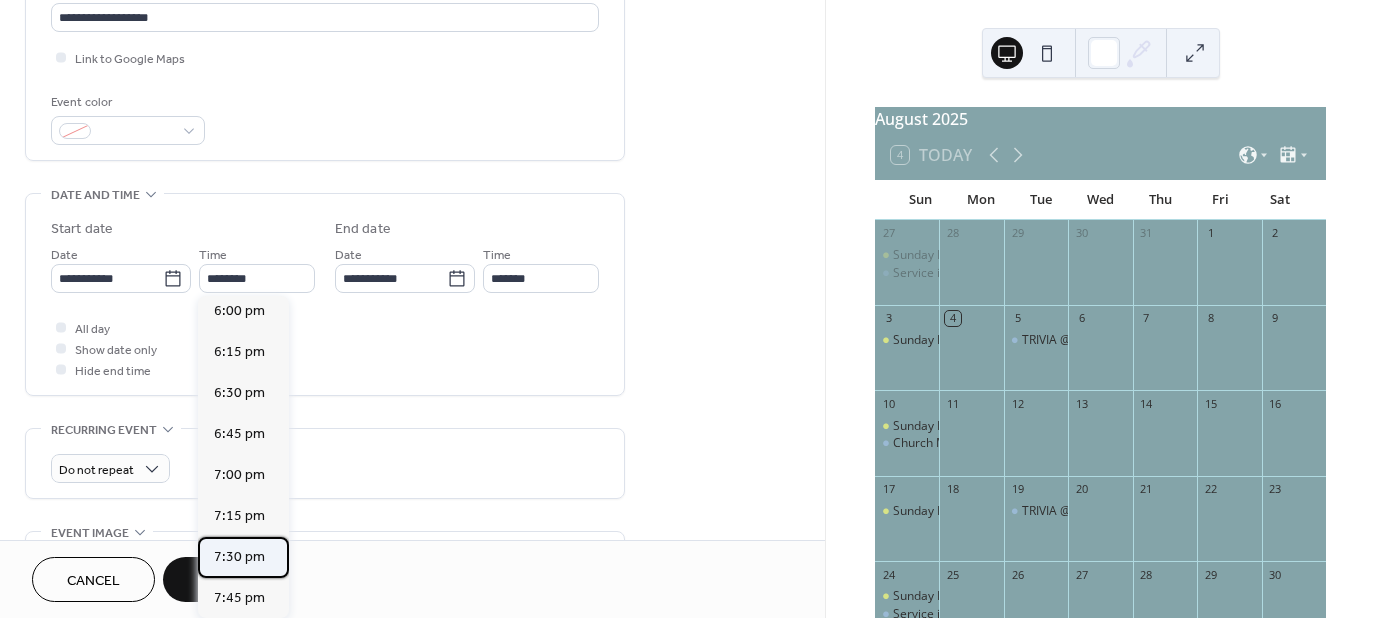 click on "7:30 pm" at bounding box center (239, 556) 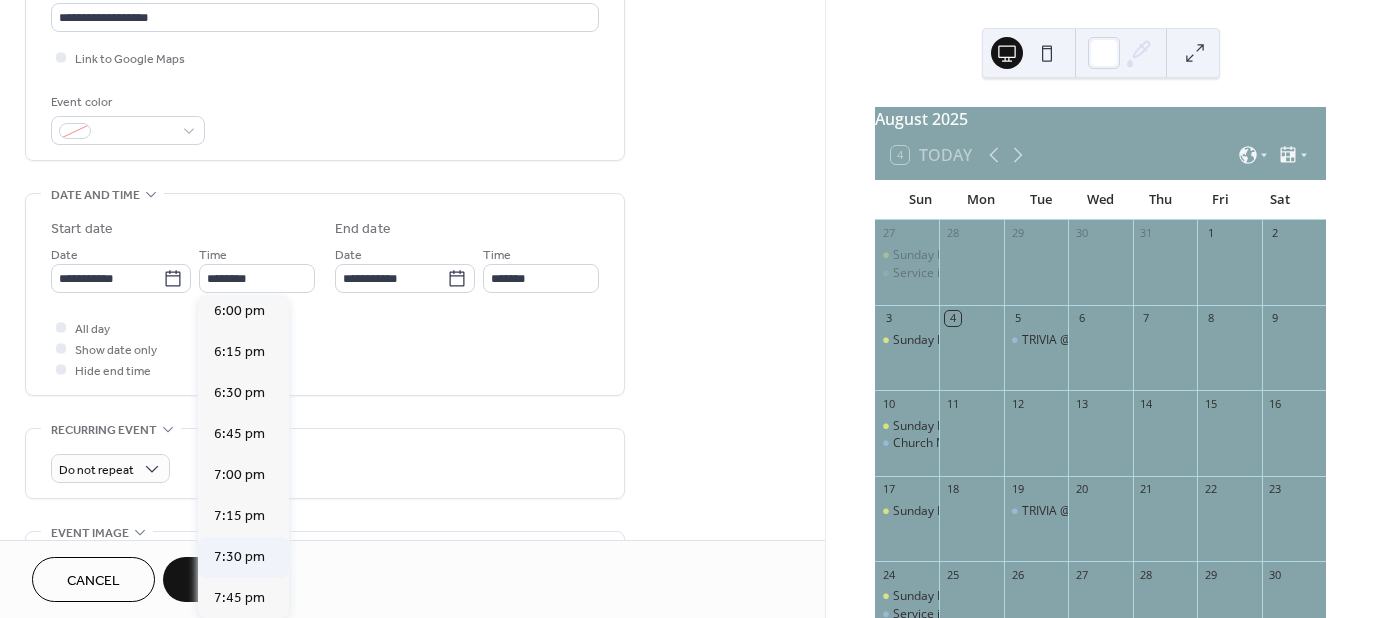 type on "*******" 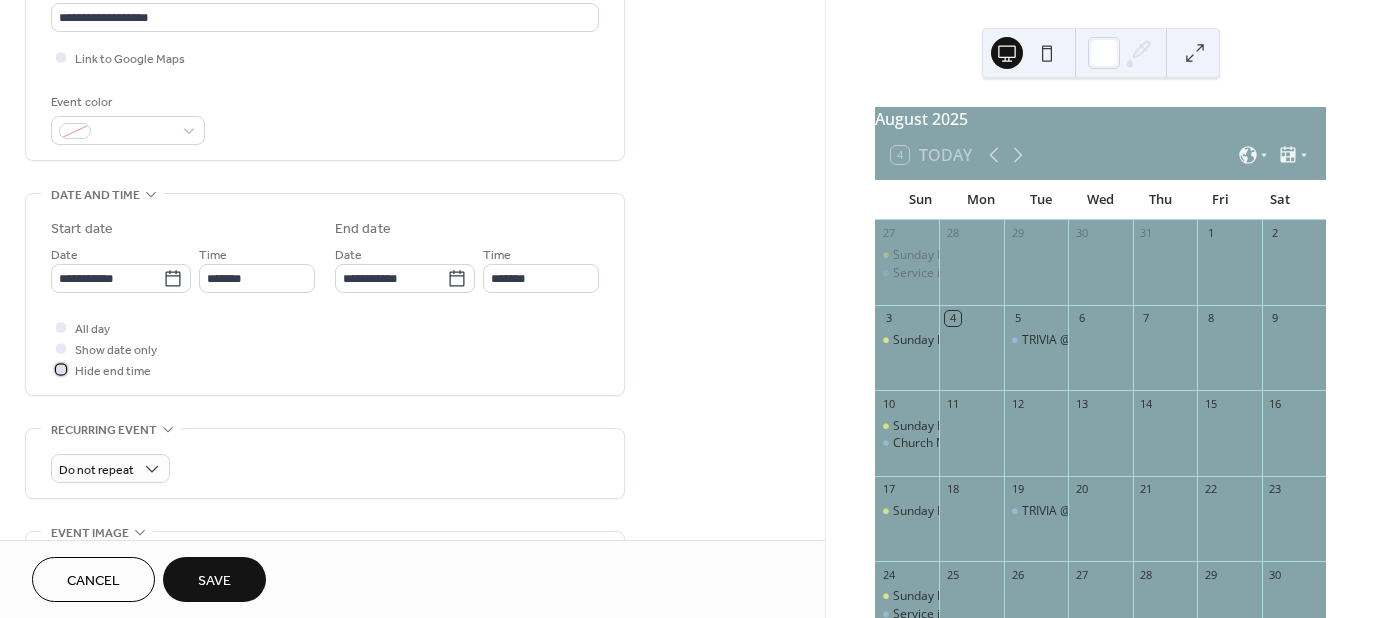 click at bounding box center [61, 369] 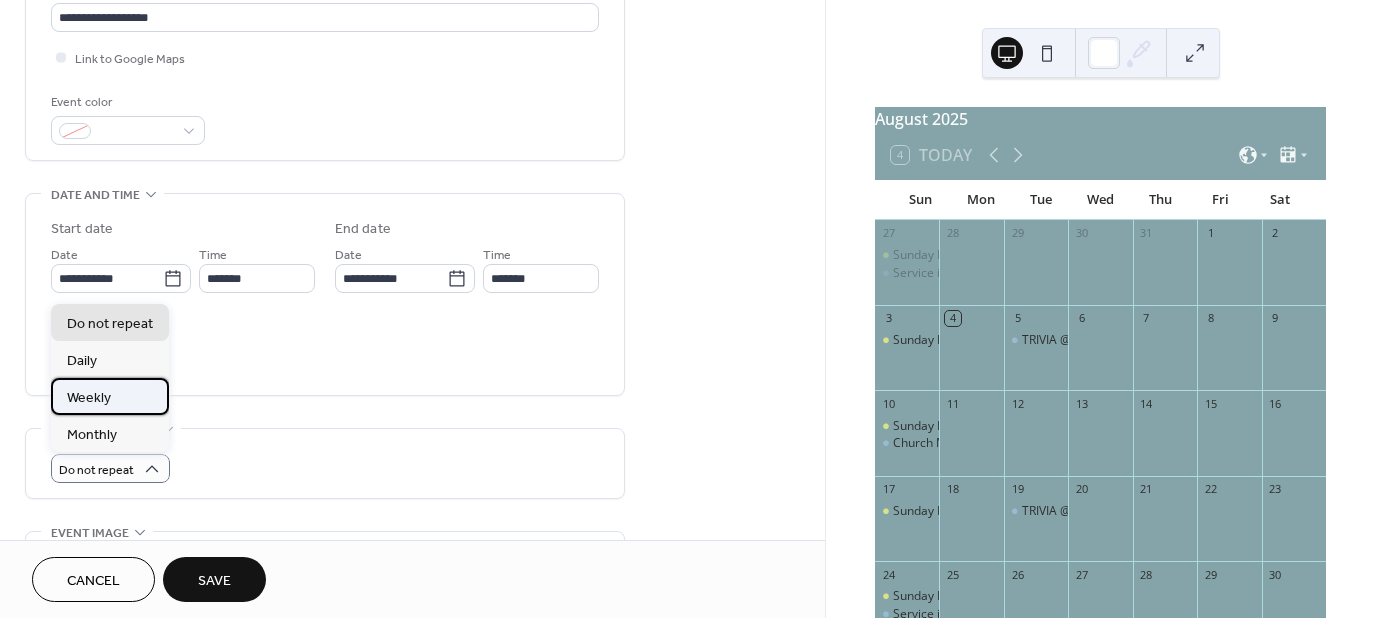 click on "Weekly" at bounding box center (110, 396) 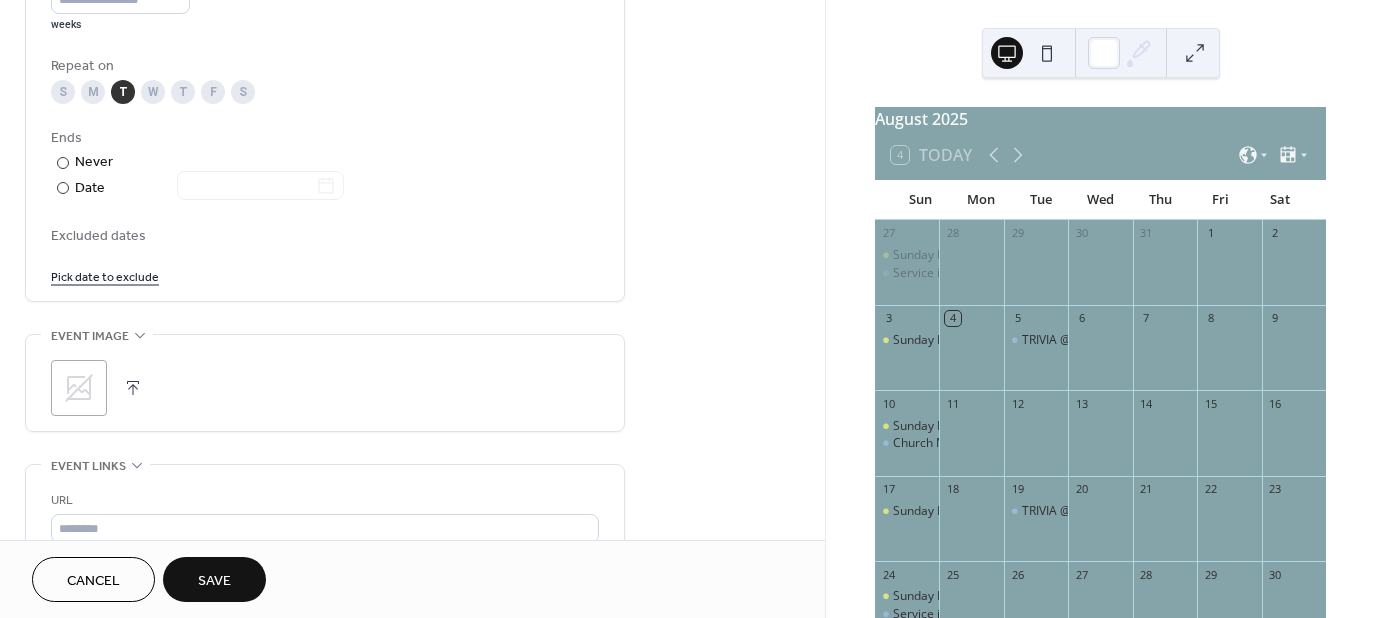 scroll, scrollTop: 1010, scrollLeft: 0, axis: vertical 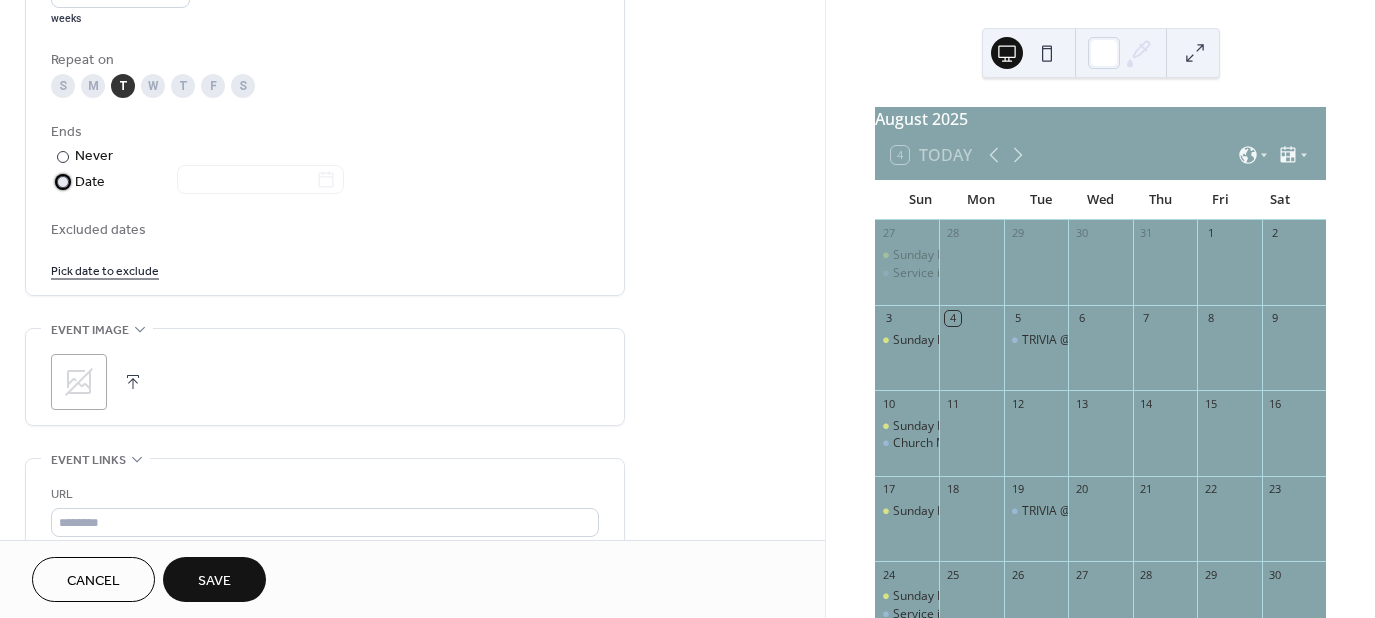 click at bounding box center [63, 182] 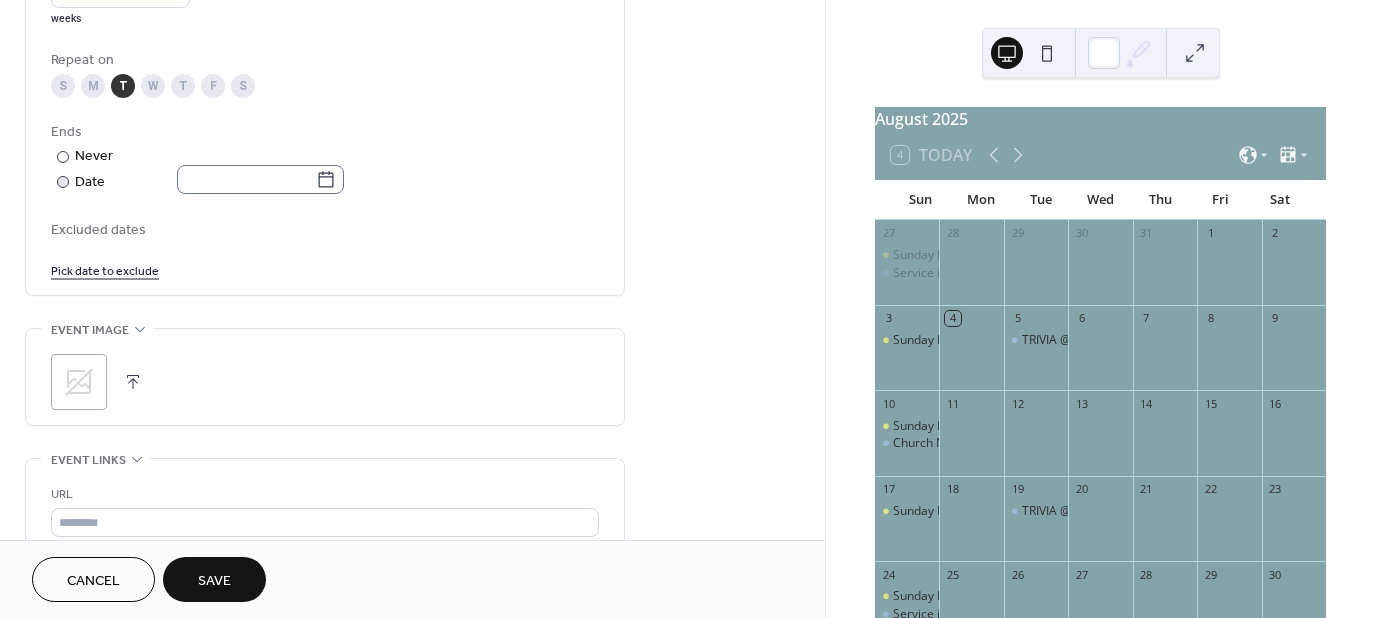 click 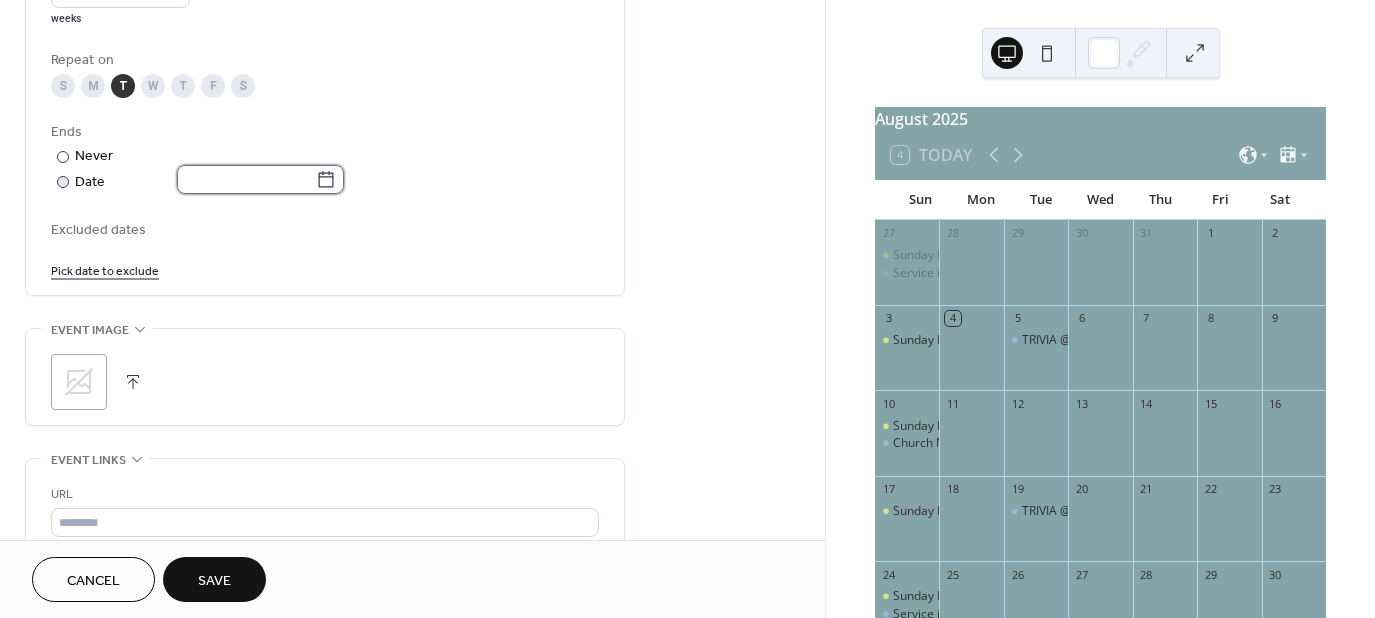 click at bounding box center [246, 179] 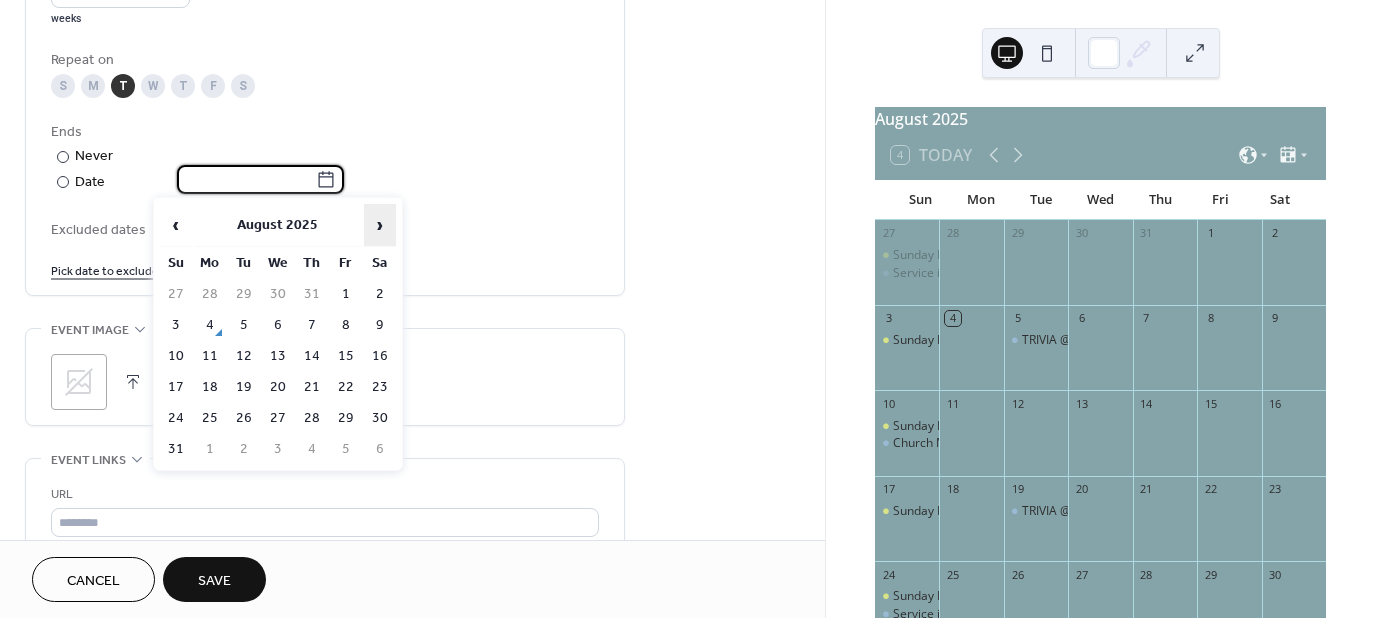 click on "›" at bounding box center (380, 225) 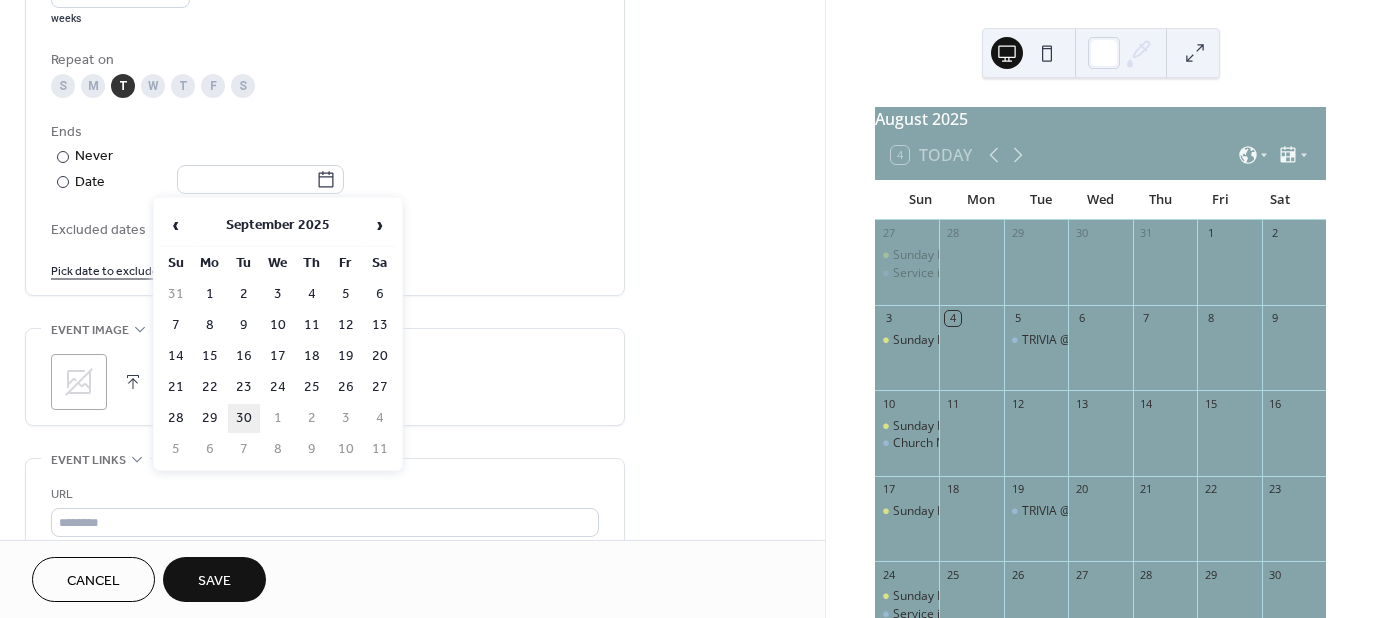 click on "30" at bounding box center (244, 418) 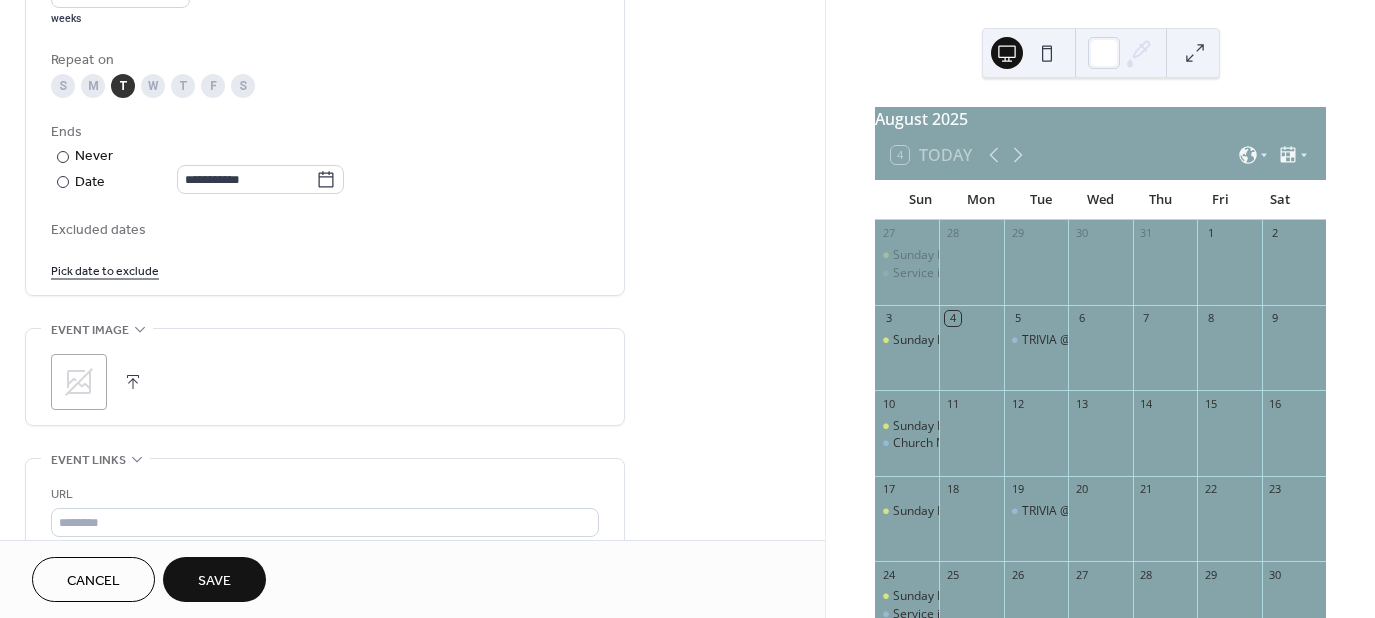 click on "Pick date to exclude" at bounding box center [105, 269] 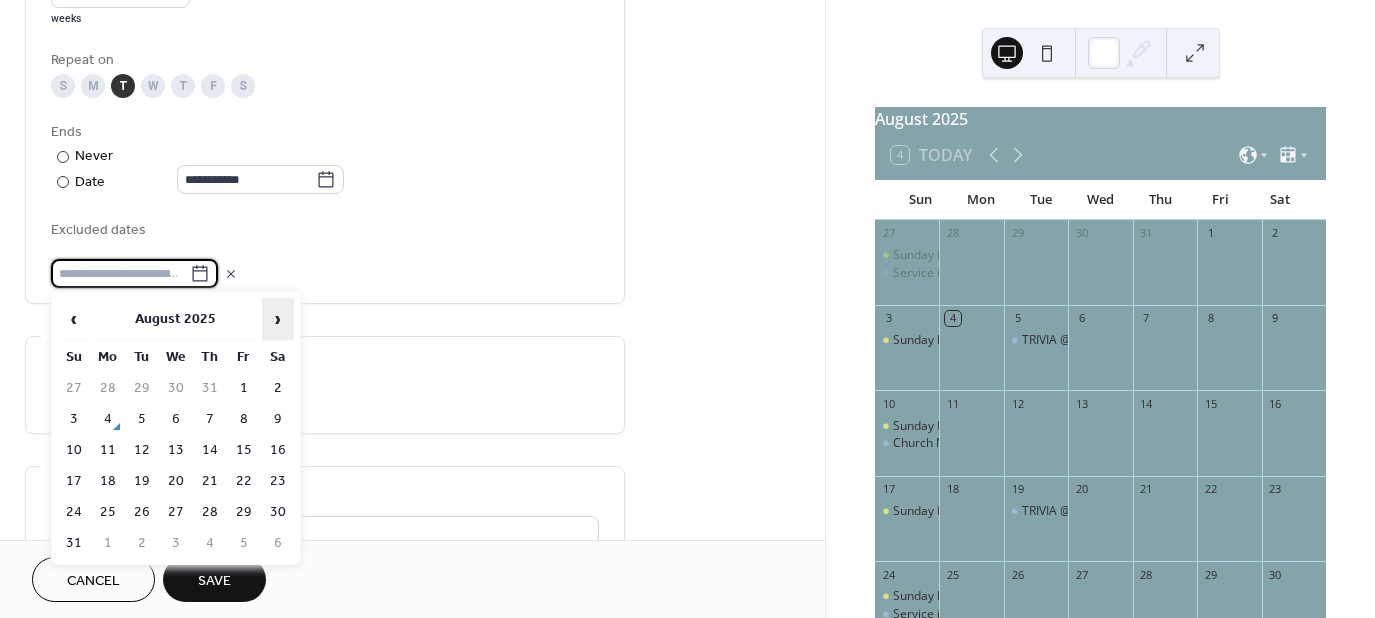 click on "›" at bounding box center [278, 319] 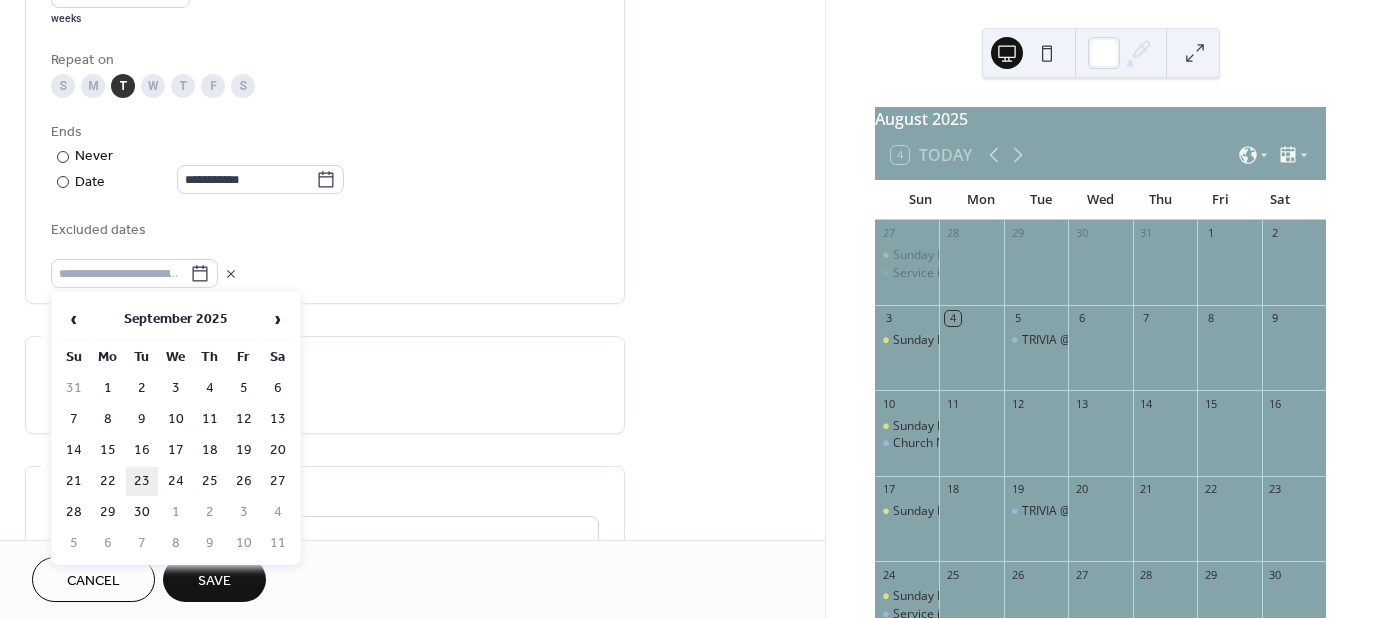 click on "23" at bounding box center [142, 481] 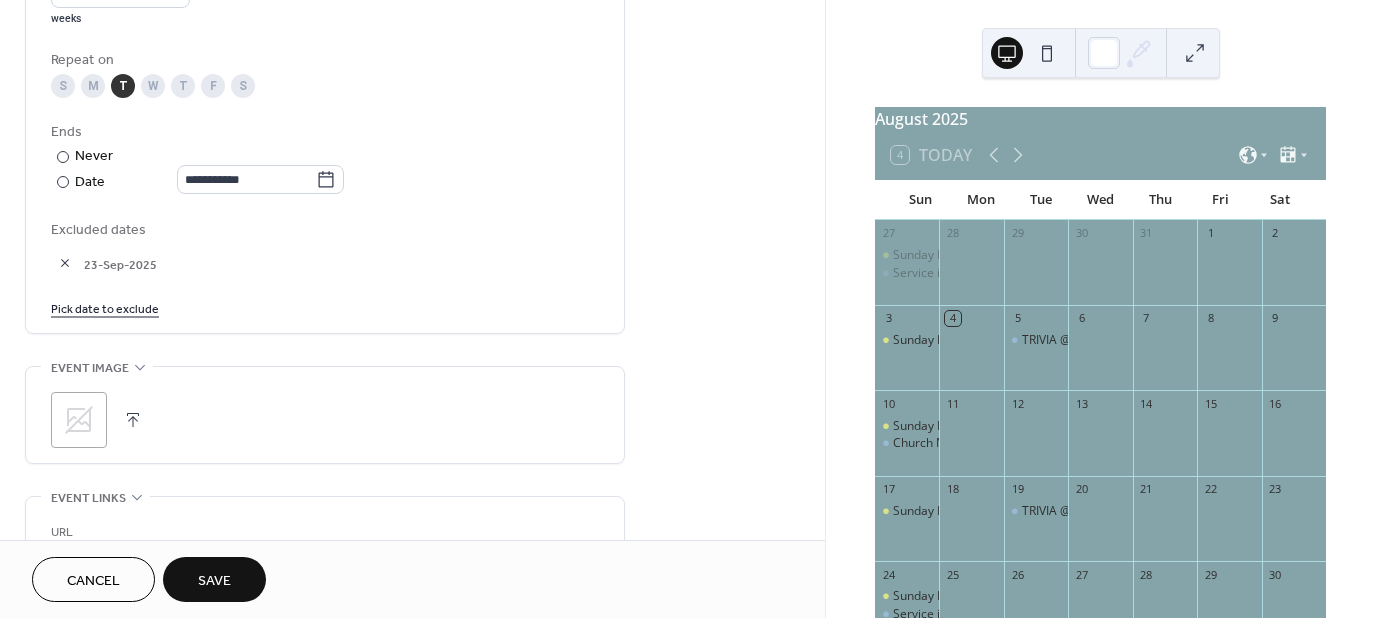 click on "Save" at bounding box center (214, 581) 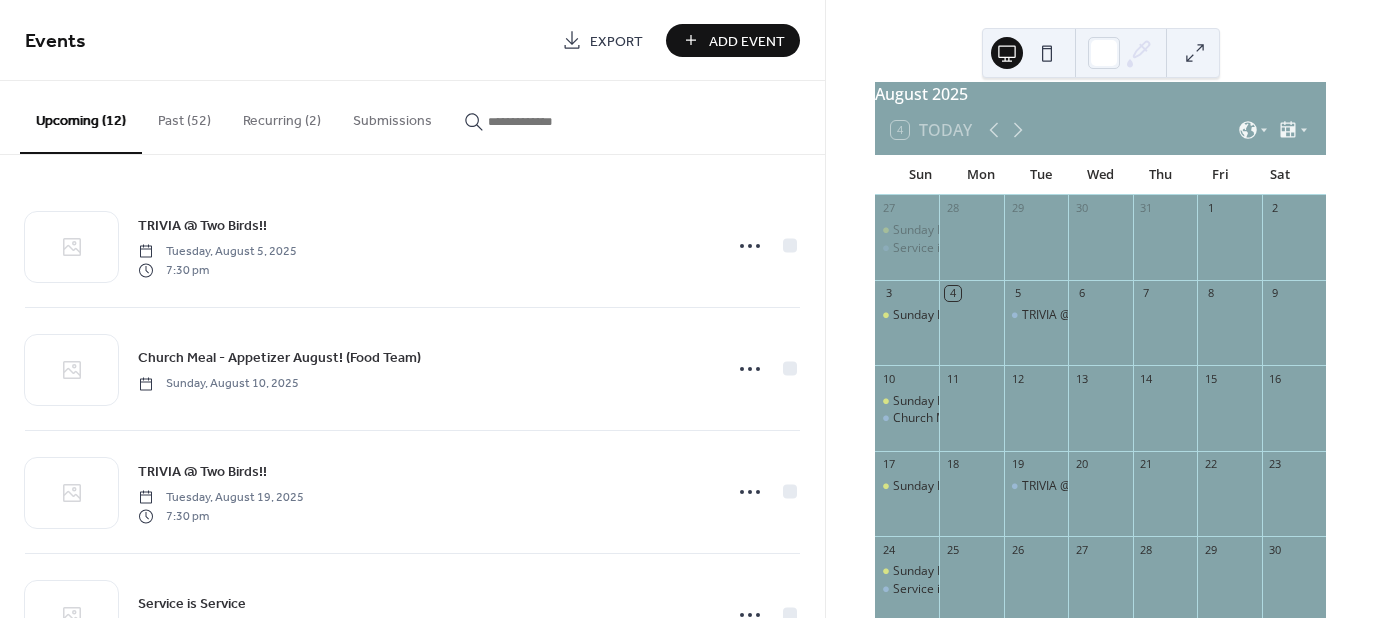 scroll, scrollTop: 24, scrollLeft: 0, axis: vertical 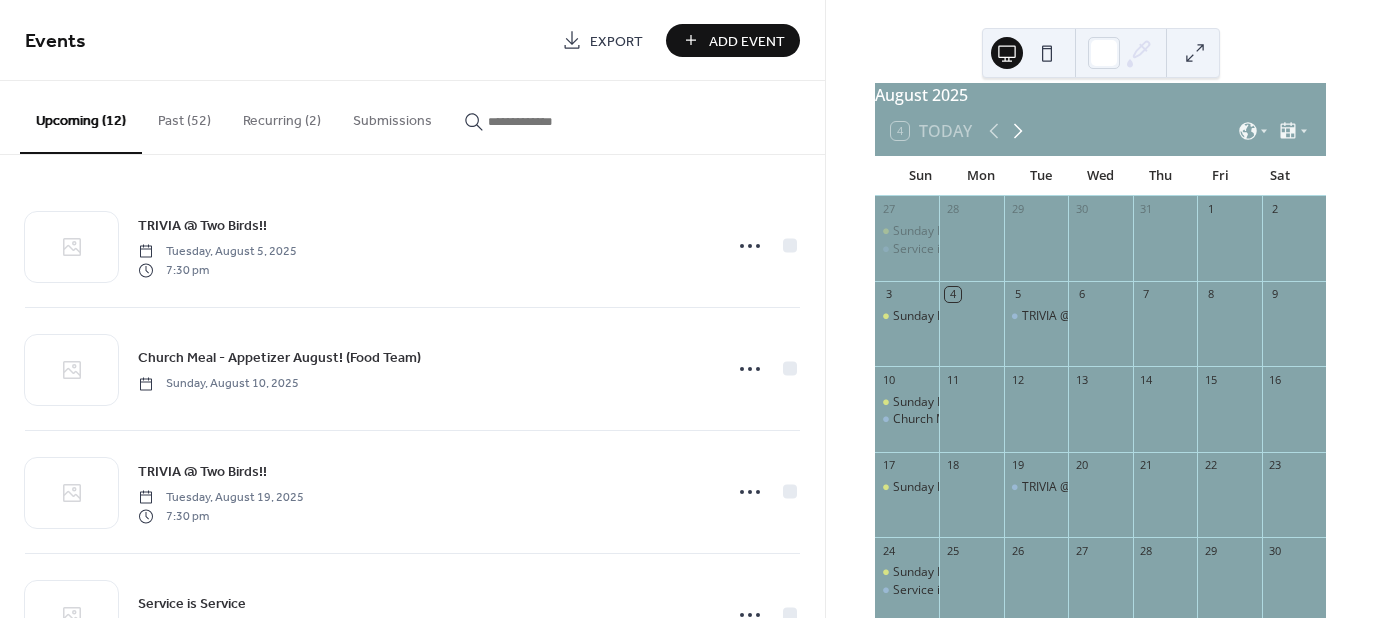click 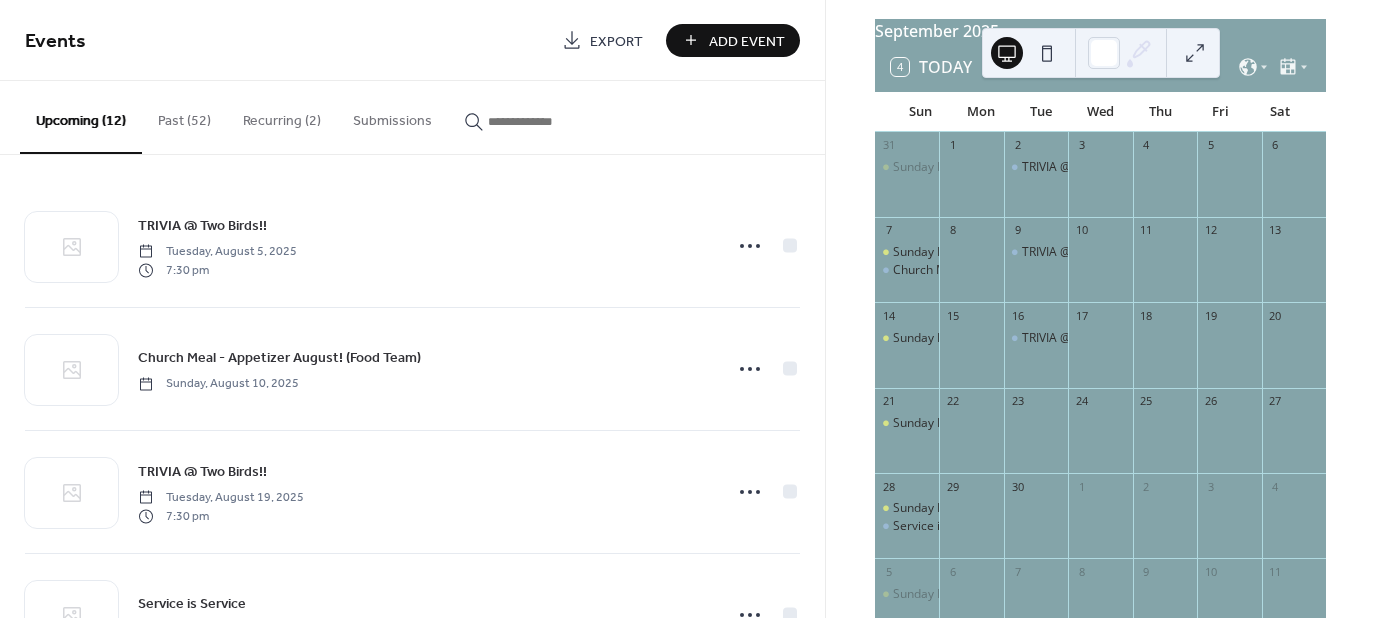 scroll, scrollTop: 84, scrollLeft: 0, axis: vertical 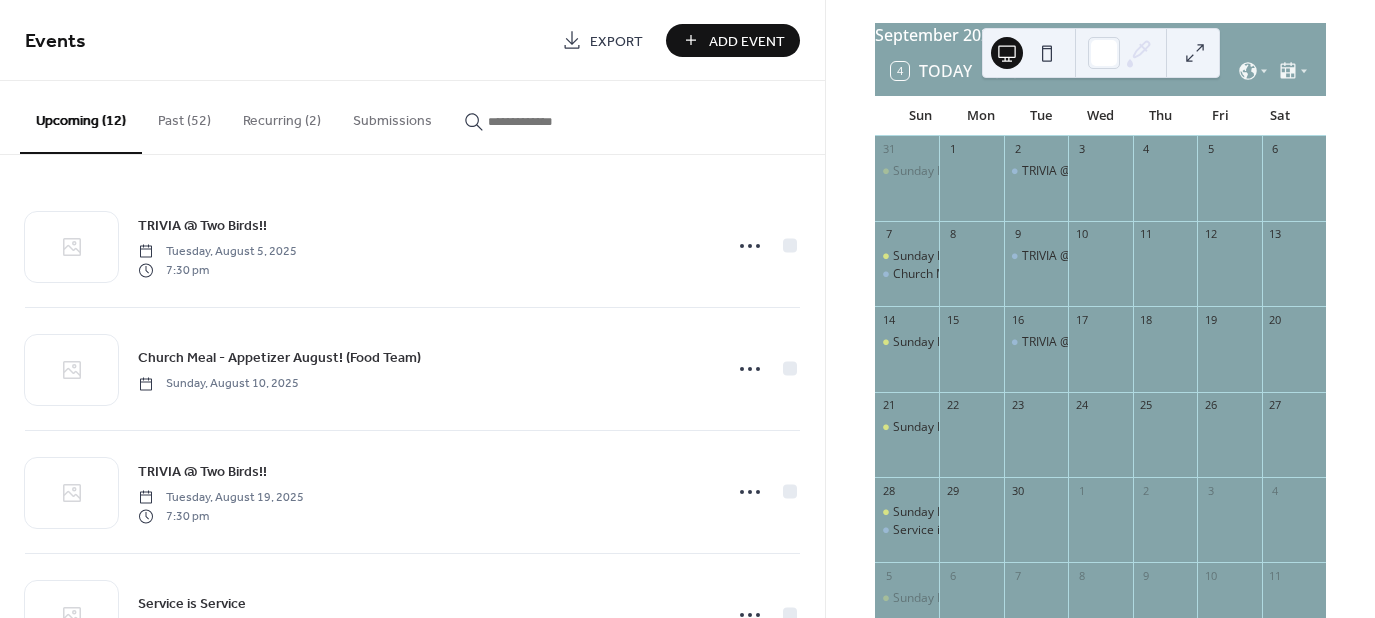 click on "Recurring (2)" at bounding box center (282, 116) 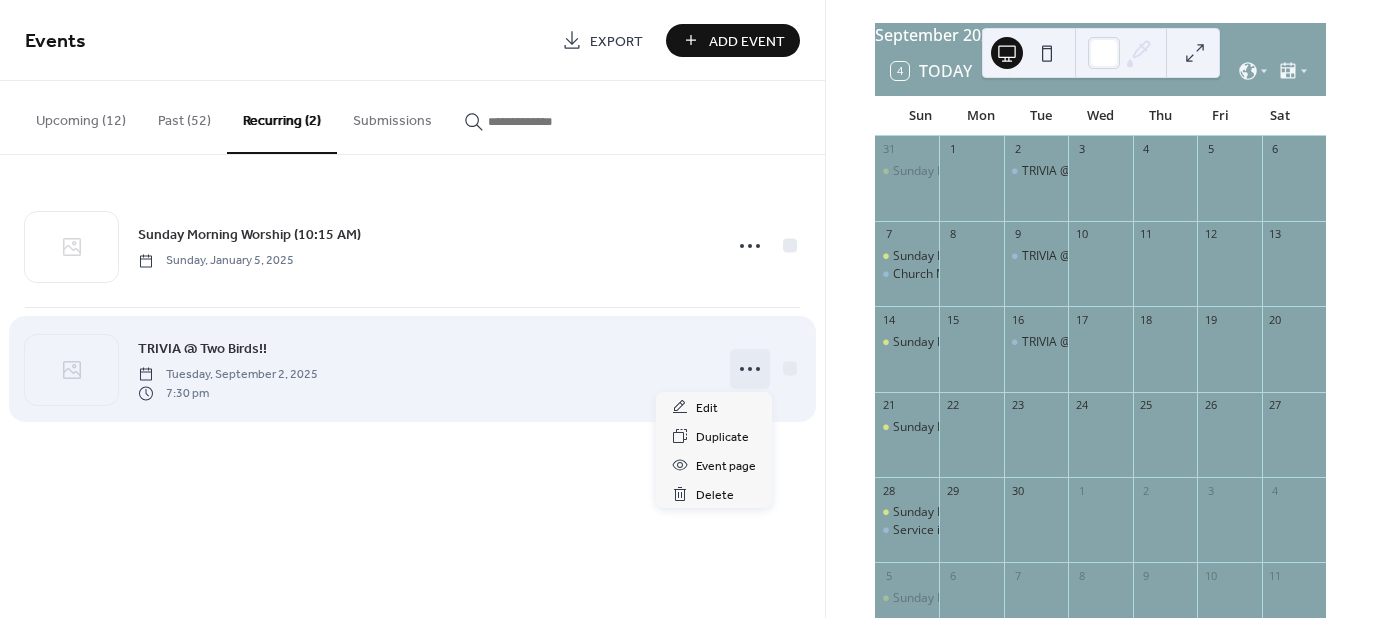 click 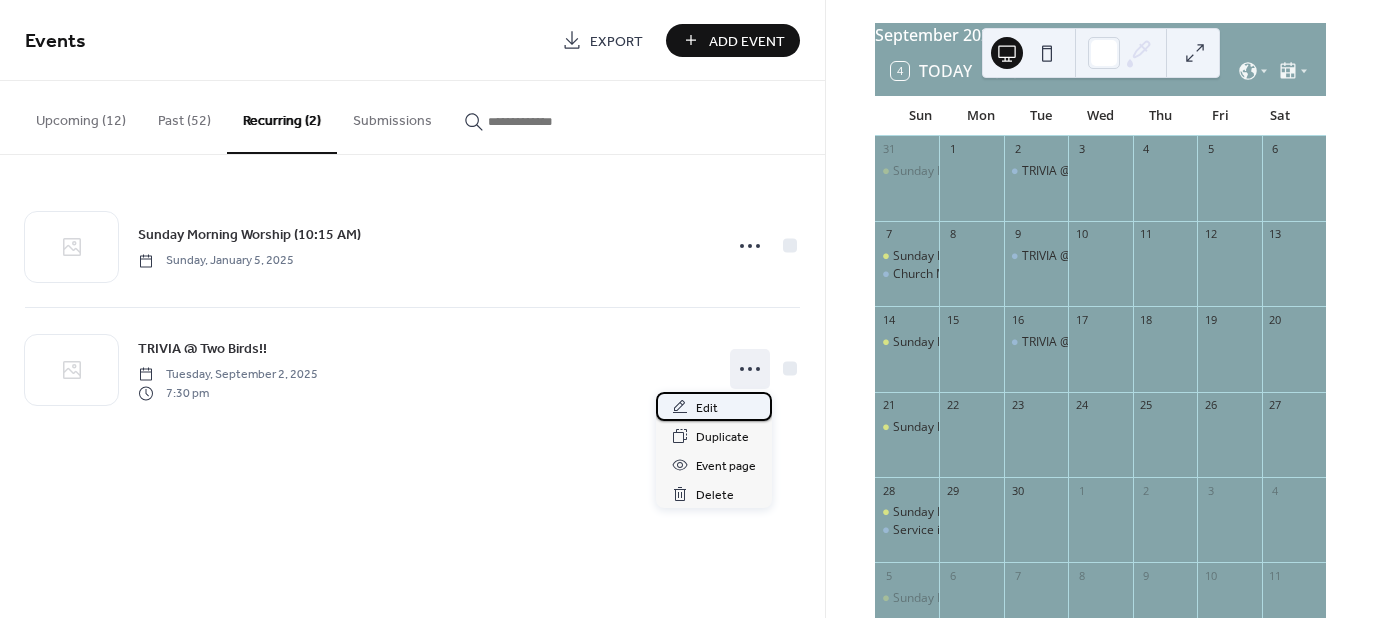 click on "Edit" at bounding box center (714, 406) 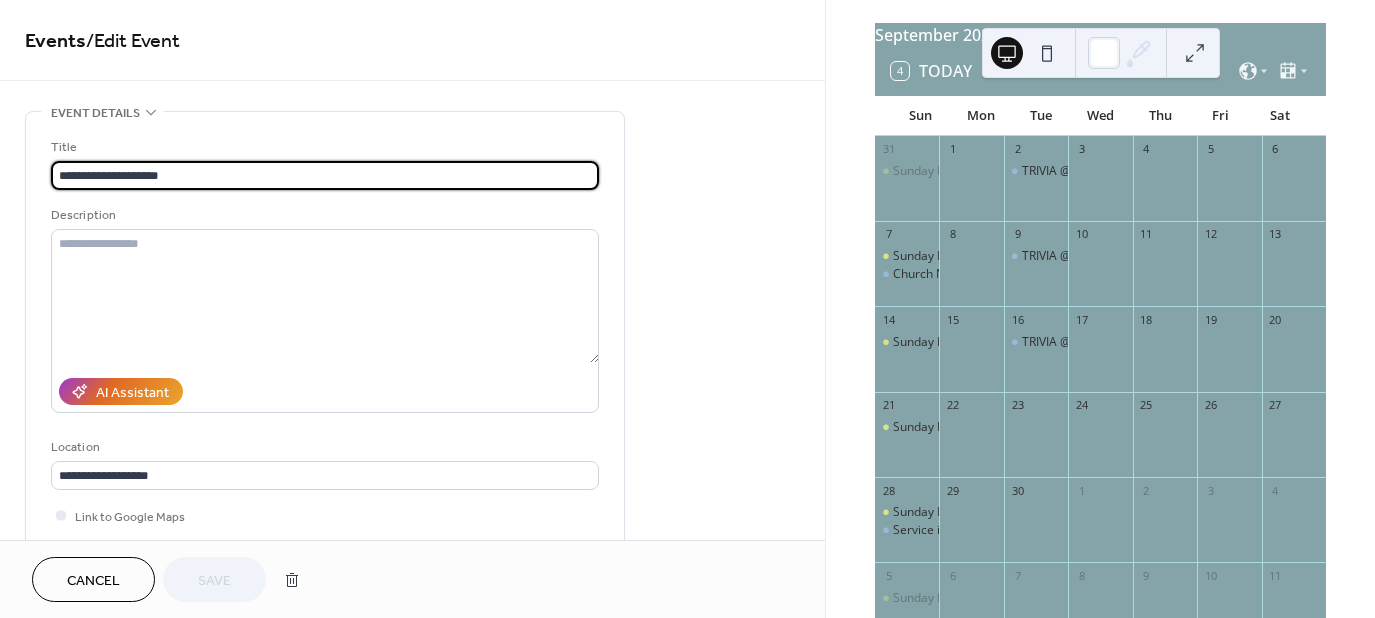 drag, startPoint x: 824, startPoint y: 116, endPoint x: 828, endPoint y: 213, distance: 97.082436 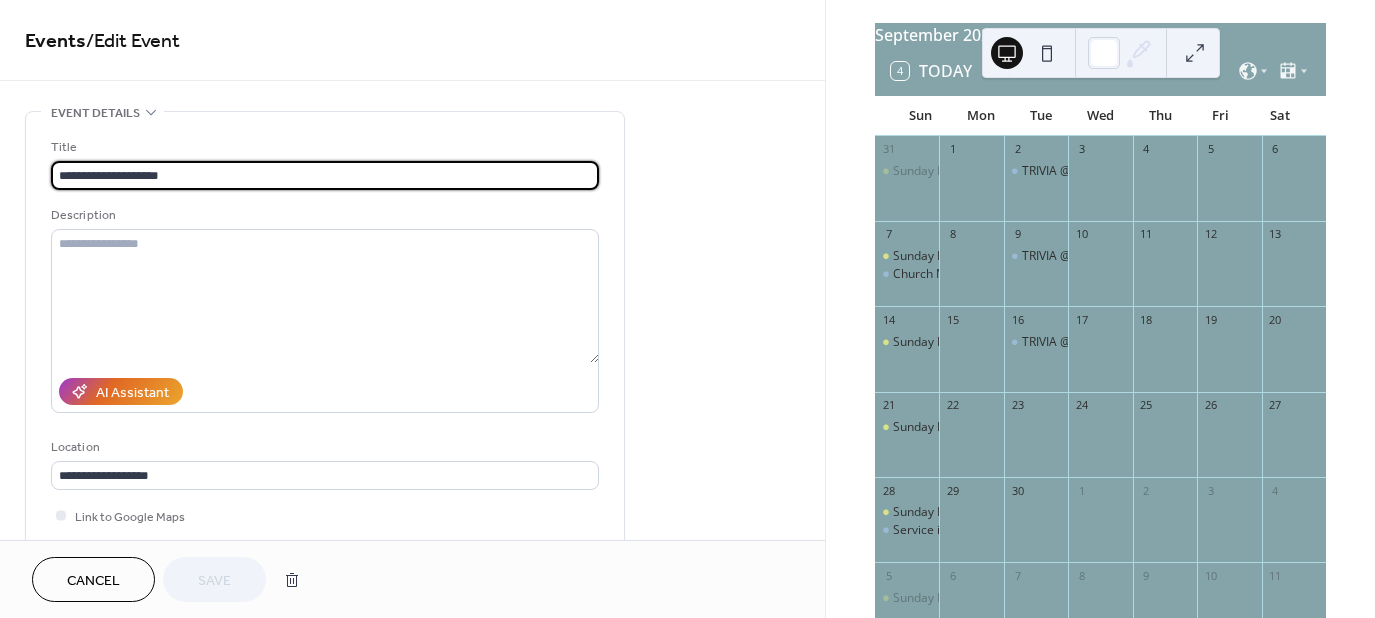 click on "**********" at bounding box center (687, 309) 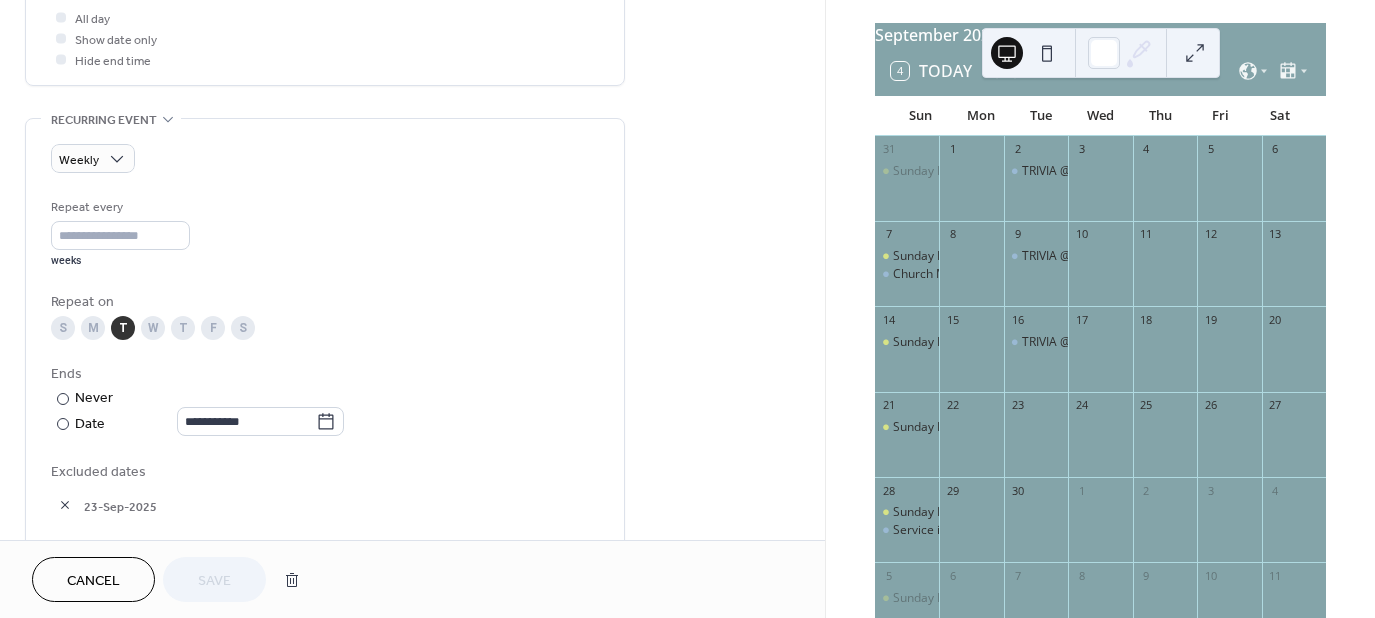 scroll, scrollTop: 840, scrollLeft: 0, axis: vertical 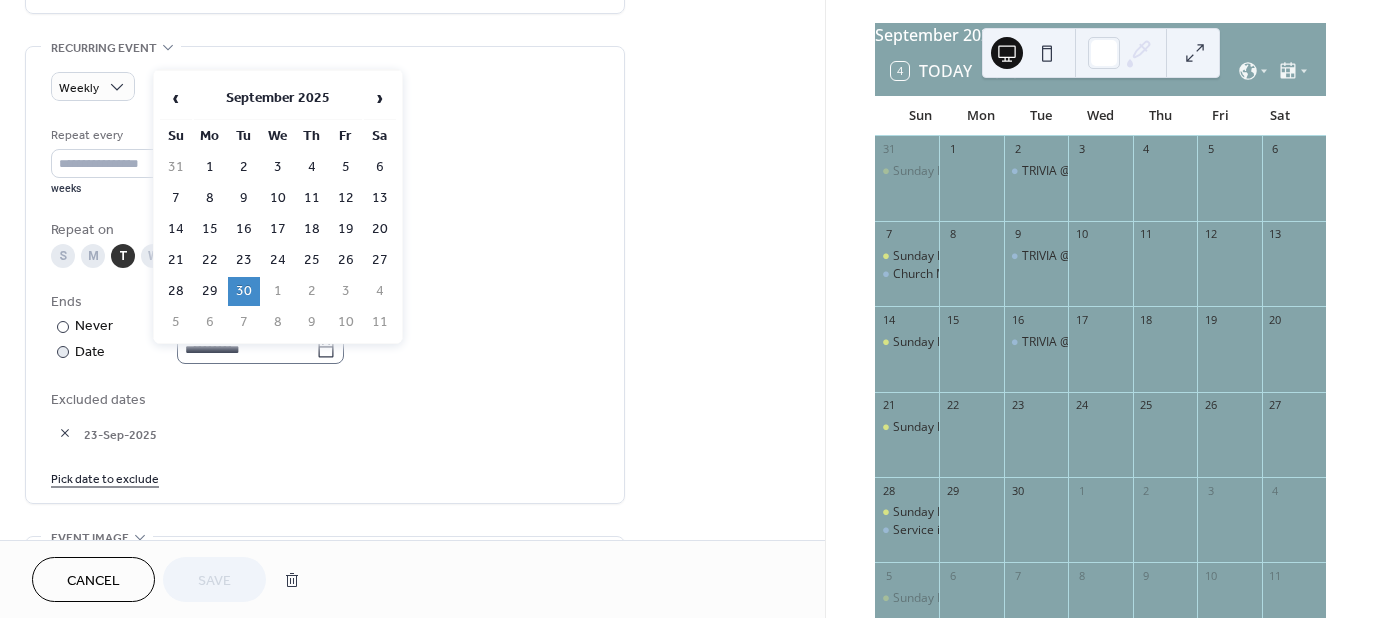 click 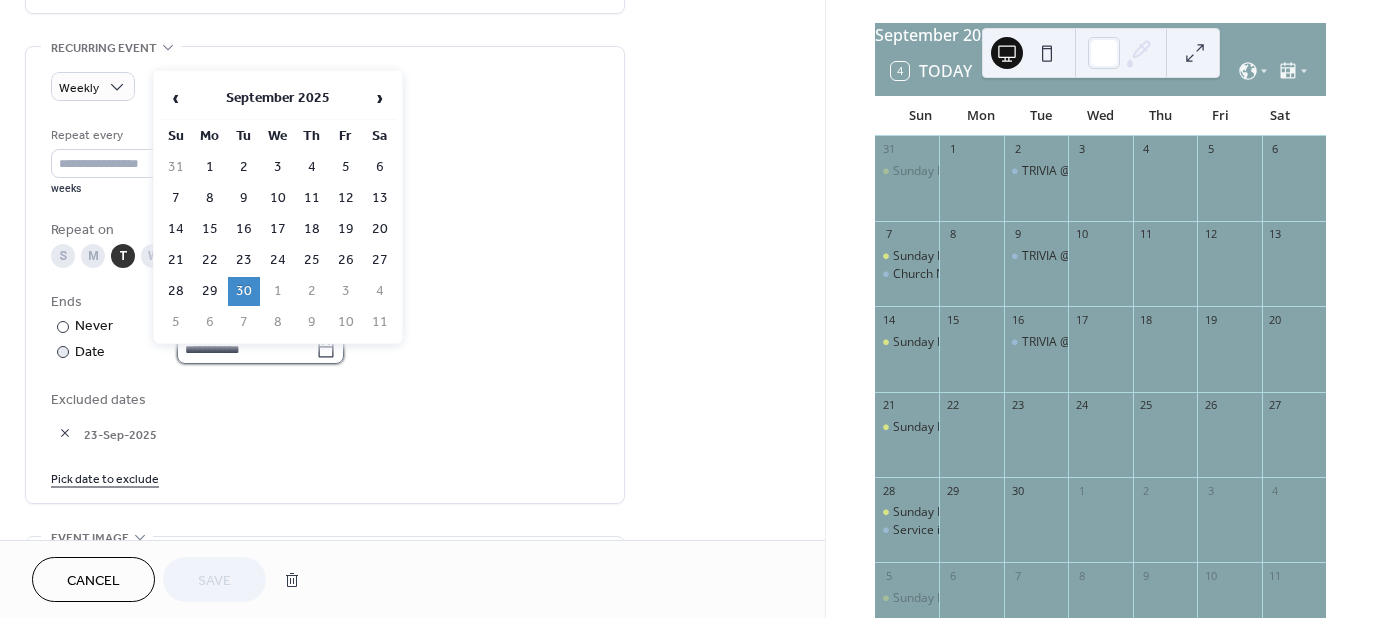 click on "**********" at bounding box center (246, 349) 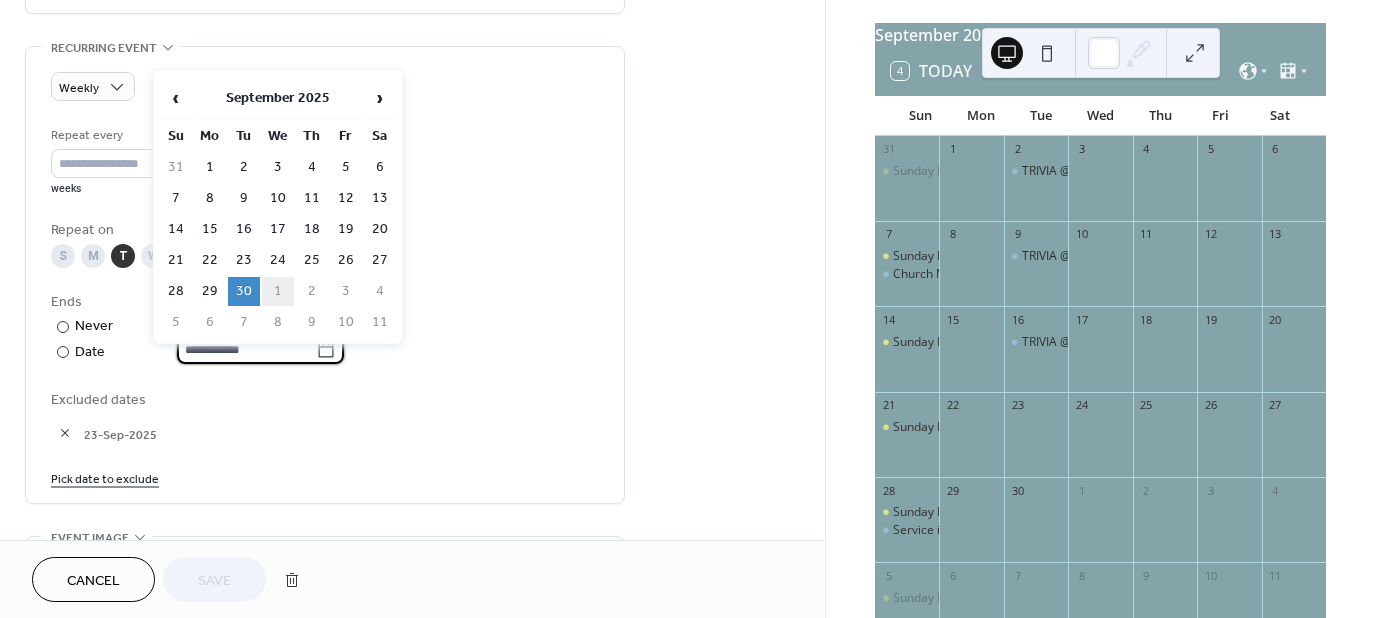 click on "1" at bounding box center [278, 291] 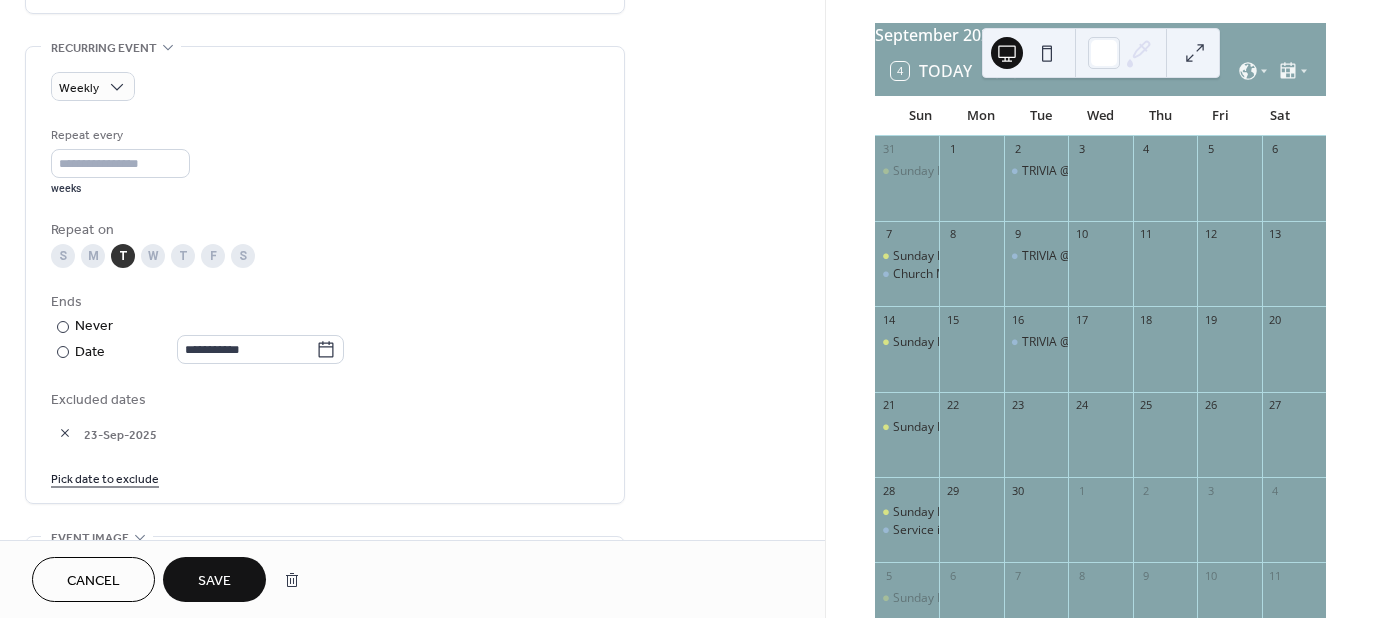 click on "Save" at bounding box center (214, 581) 